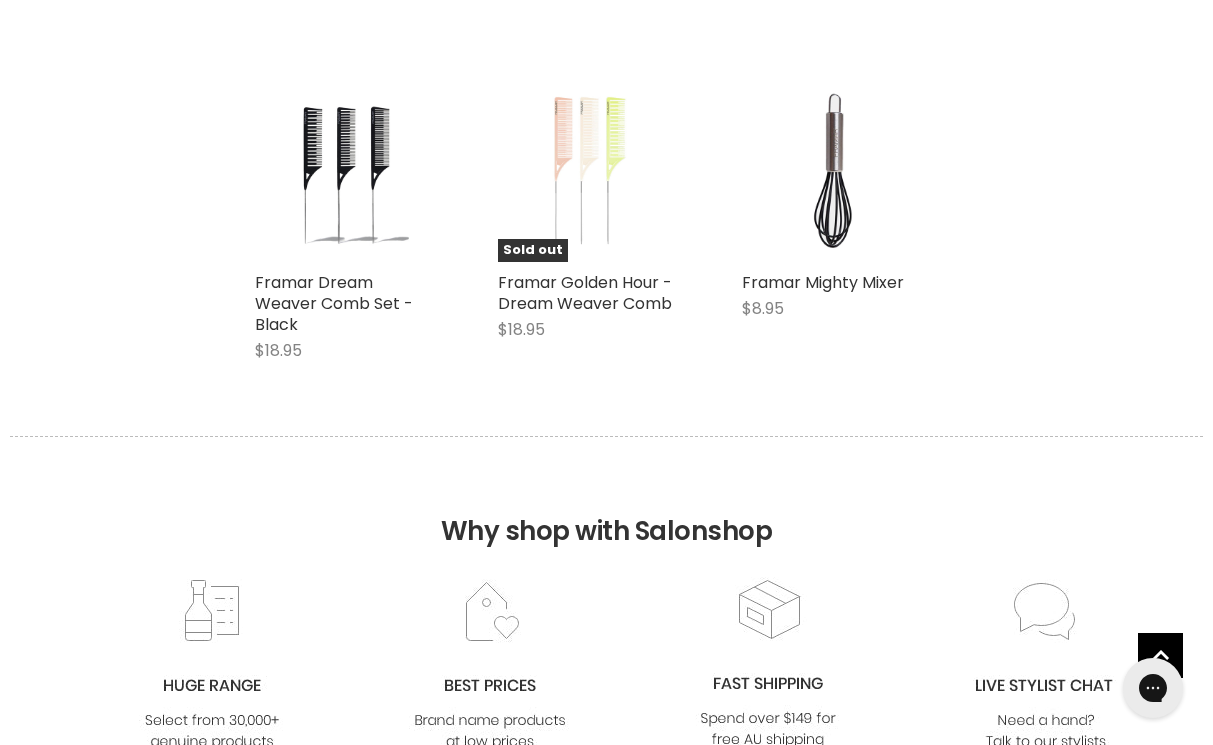 scroll, scrollTop: 0, scrollLeft: 0, axis: both 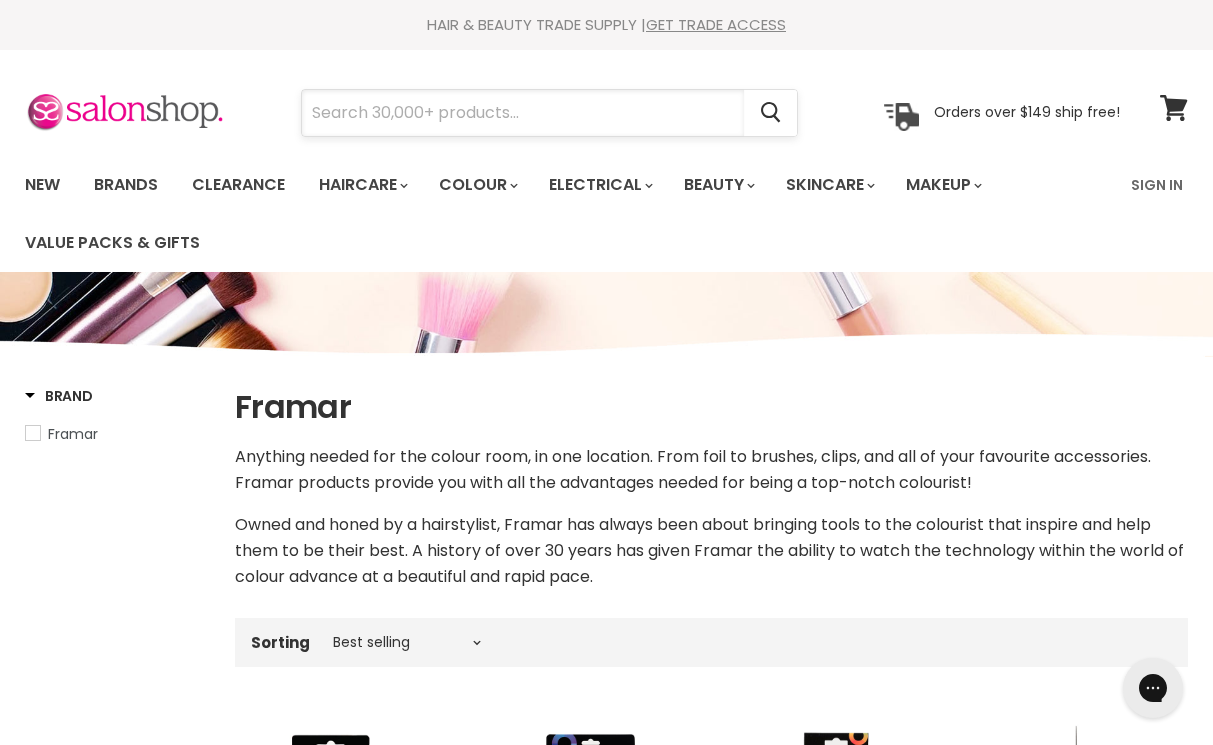 click at bounding box center (523, 113) 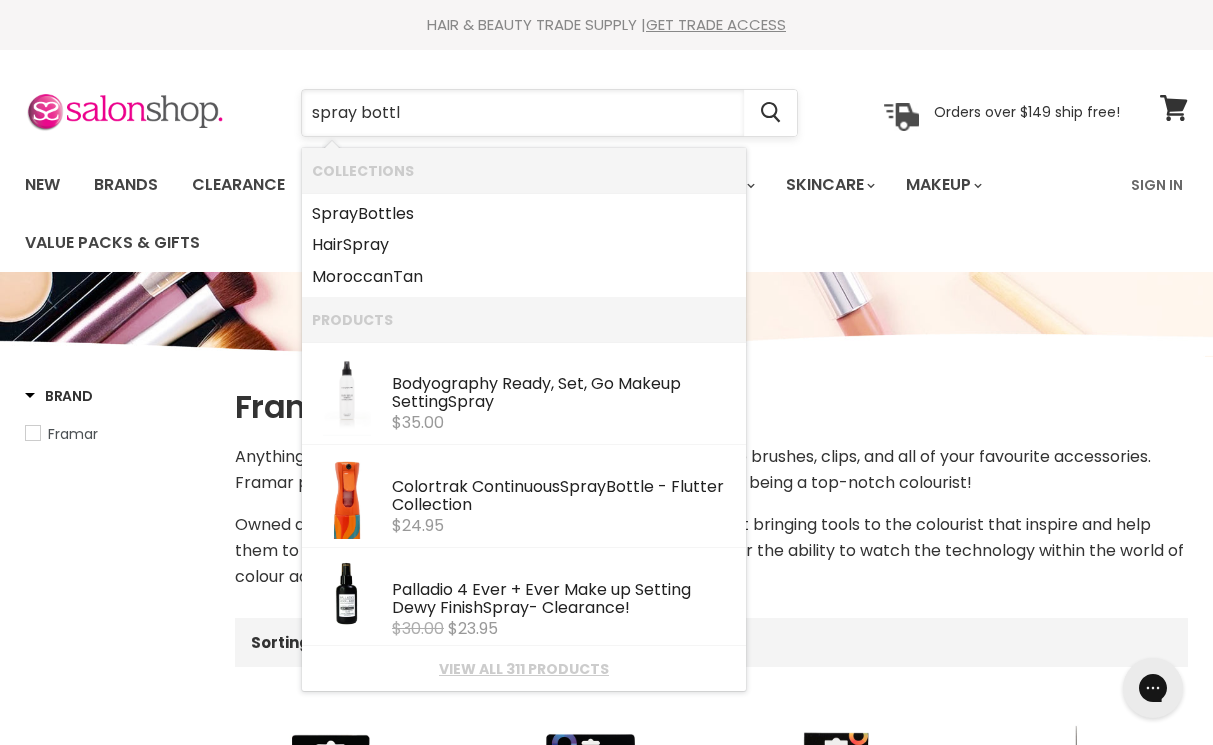 type on "spray bottle" 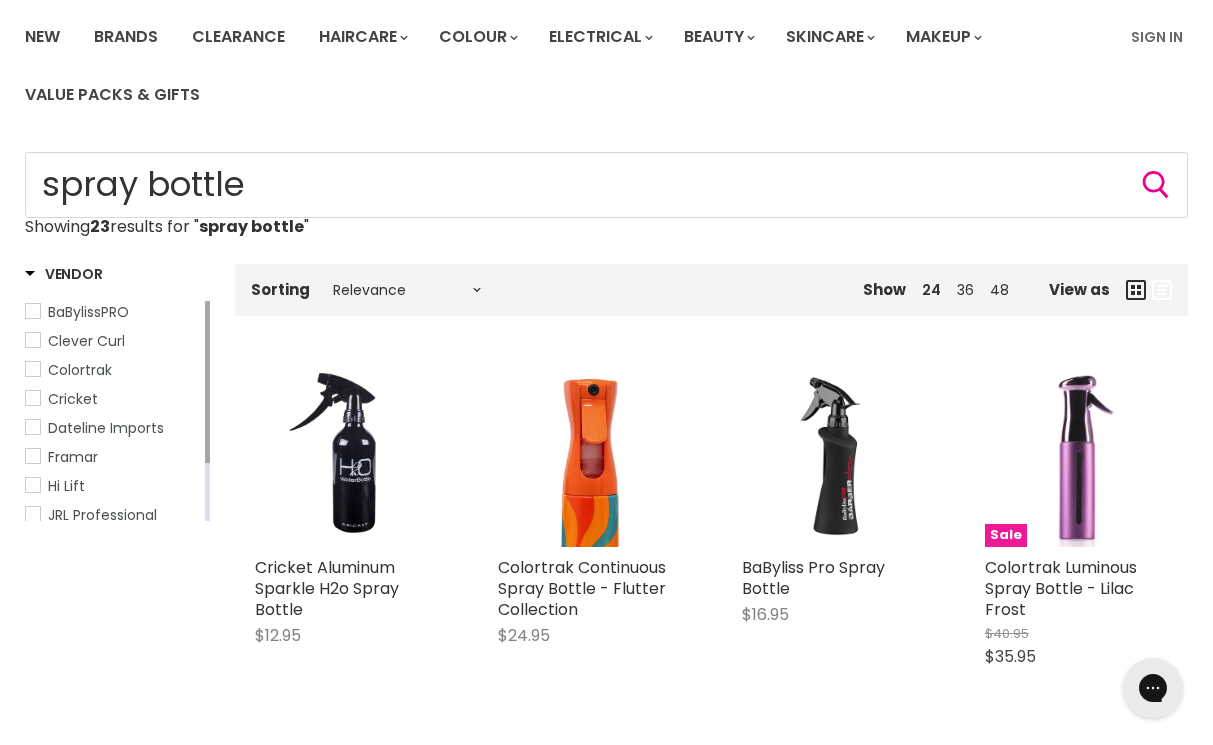 scroll, scrollTop: 0, scrollLeft: 0, axis: both 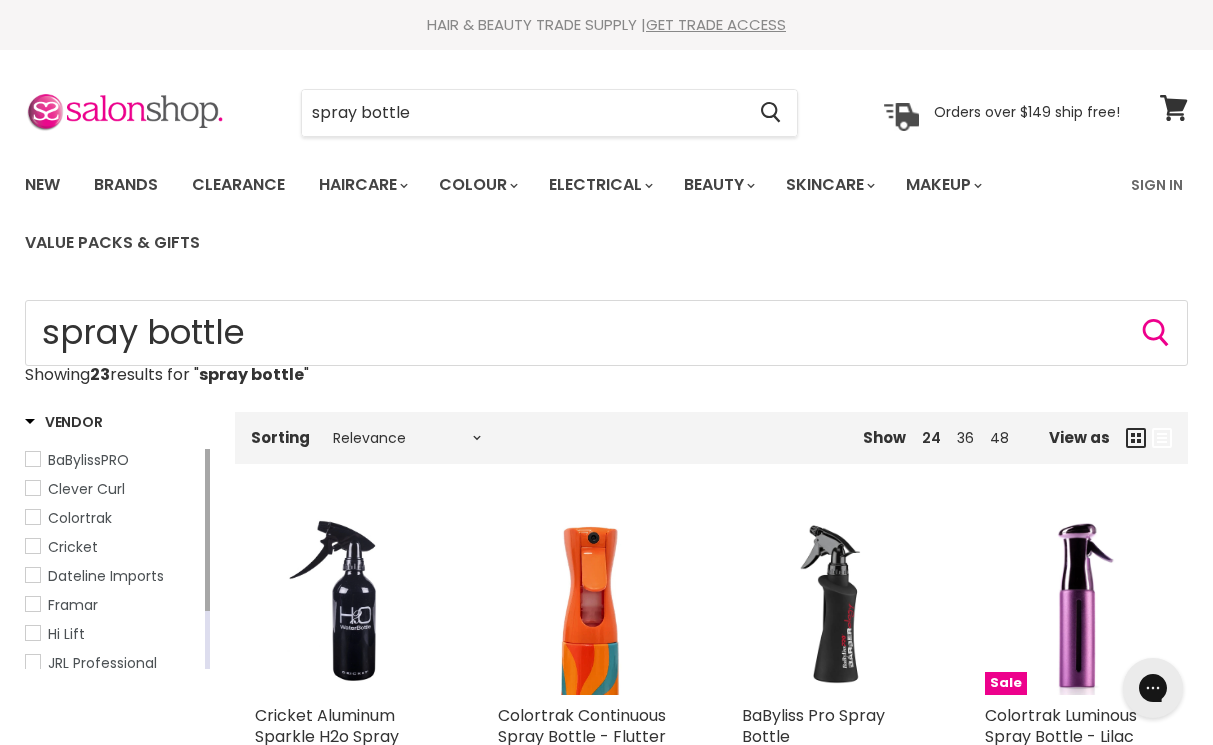 click on "Framar" at bounding box center [113, 605] 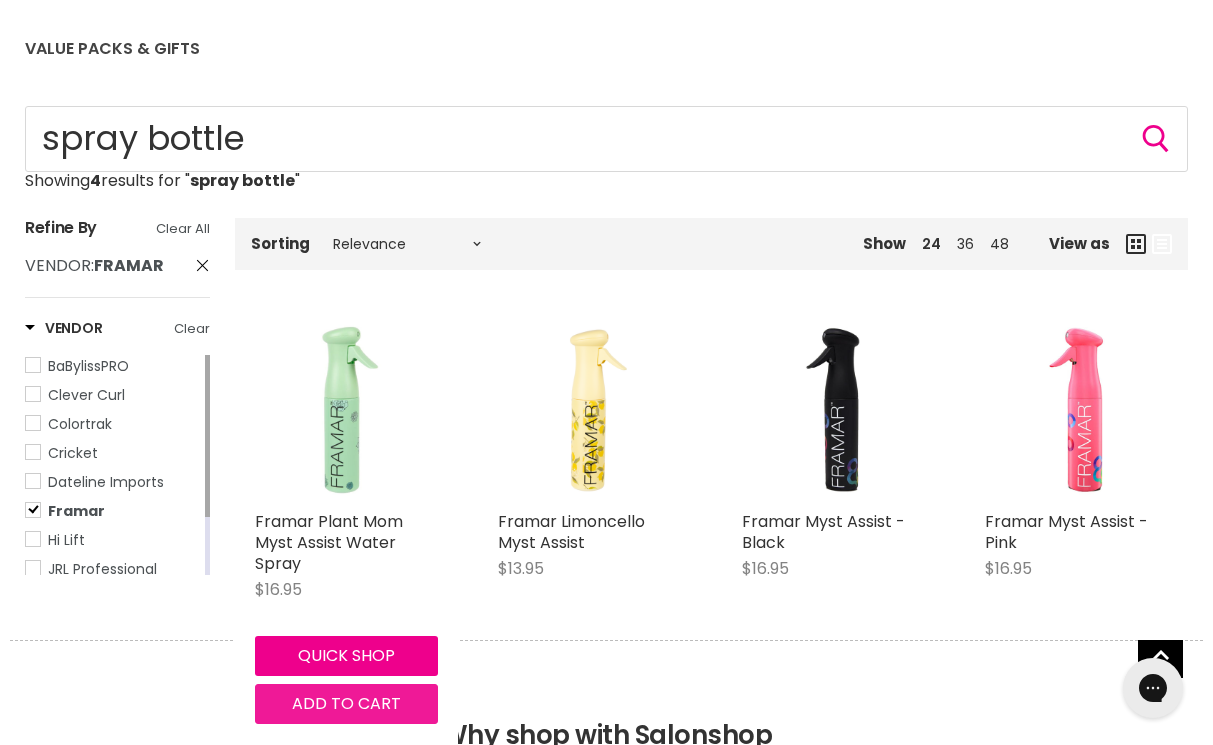 scroll, scrollTop: 197, scrollLeft: 0, axis: vertical 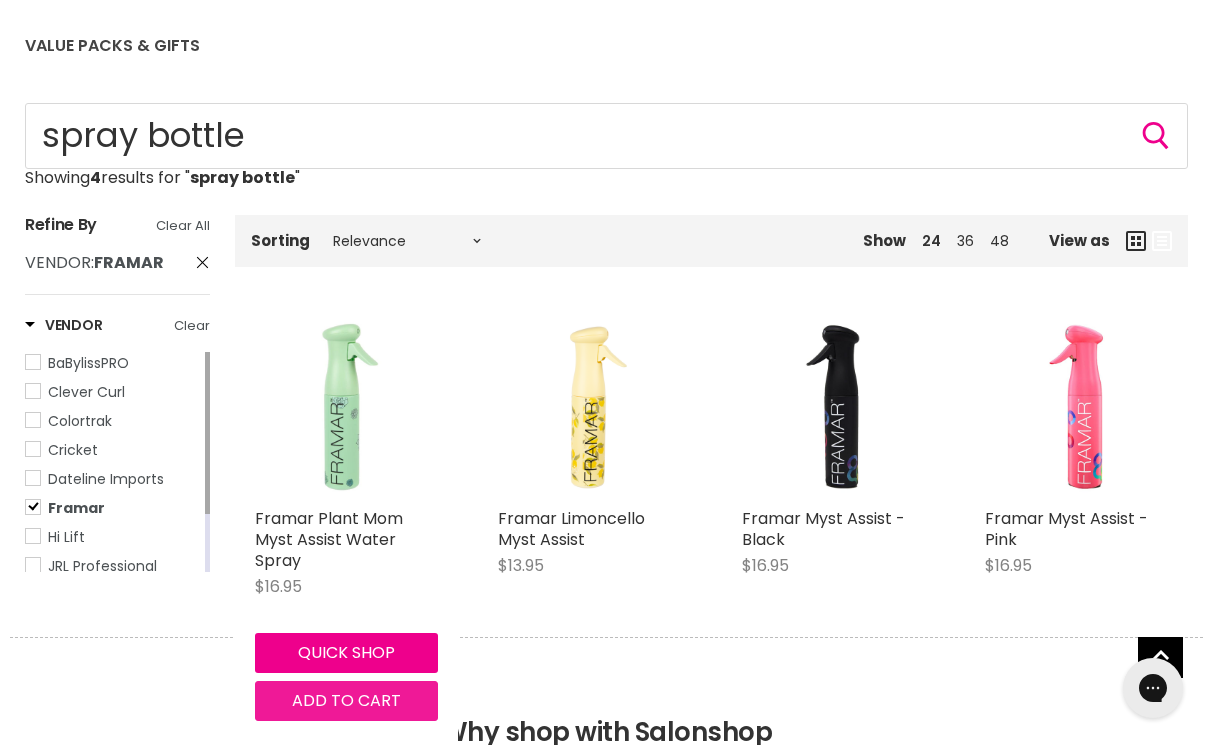 click on "Add to cart" at bounding box center [346, 700] 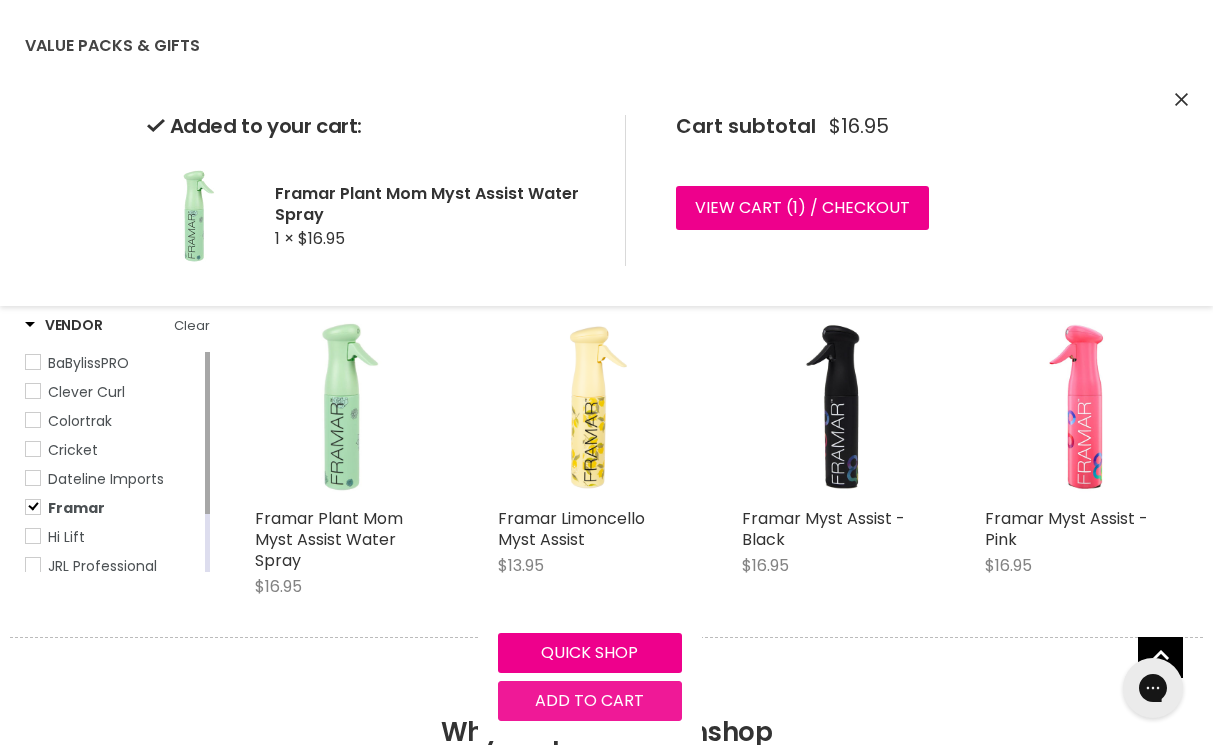 click on "Add to cart" at bounding box center (589, 700) 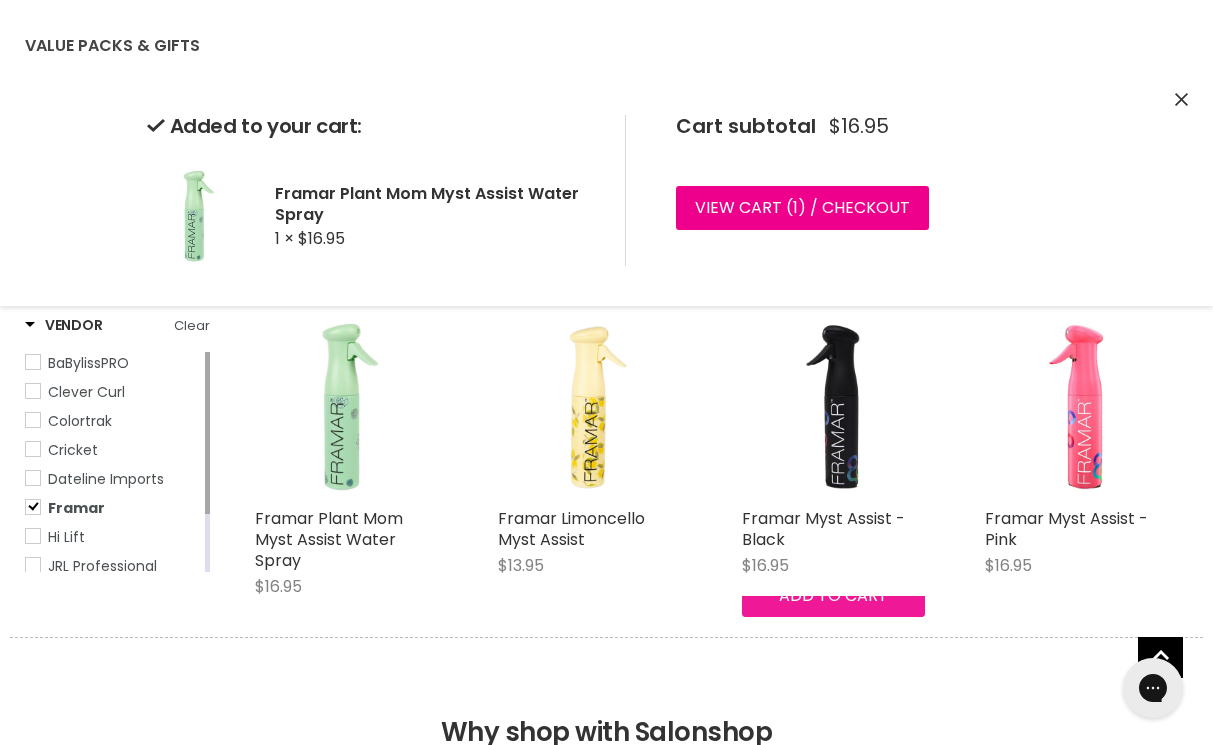 click on "Skip to content
HAIR & BEAUTY TRADE SUPPLY   |    GET TRADE ACCESS
HAIR & BEAUTY TRADE SUPPLY   |    GET TRADE ACCESS
Menu
spray bottle
Cancel" at bounding box center [606, 833] 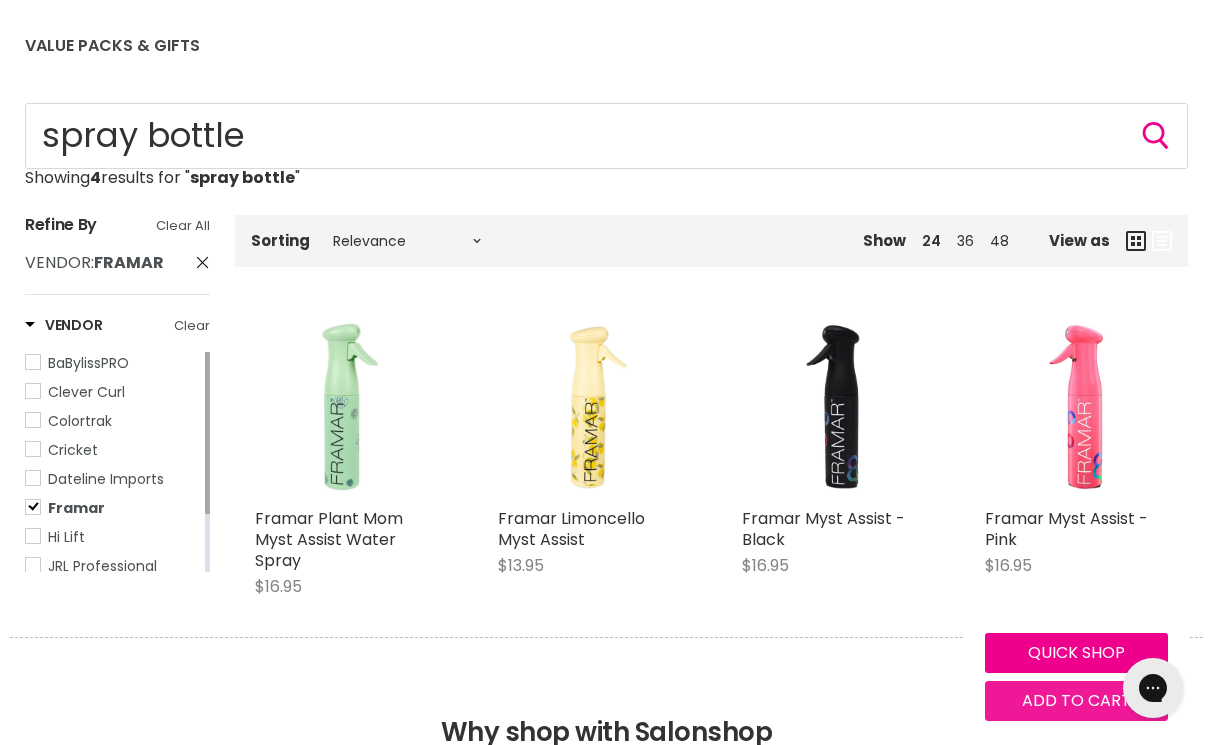 click on "Add to cart" at bounding box center (1076, 700) 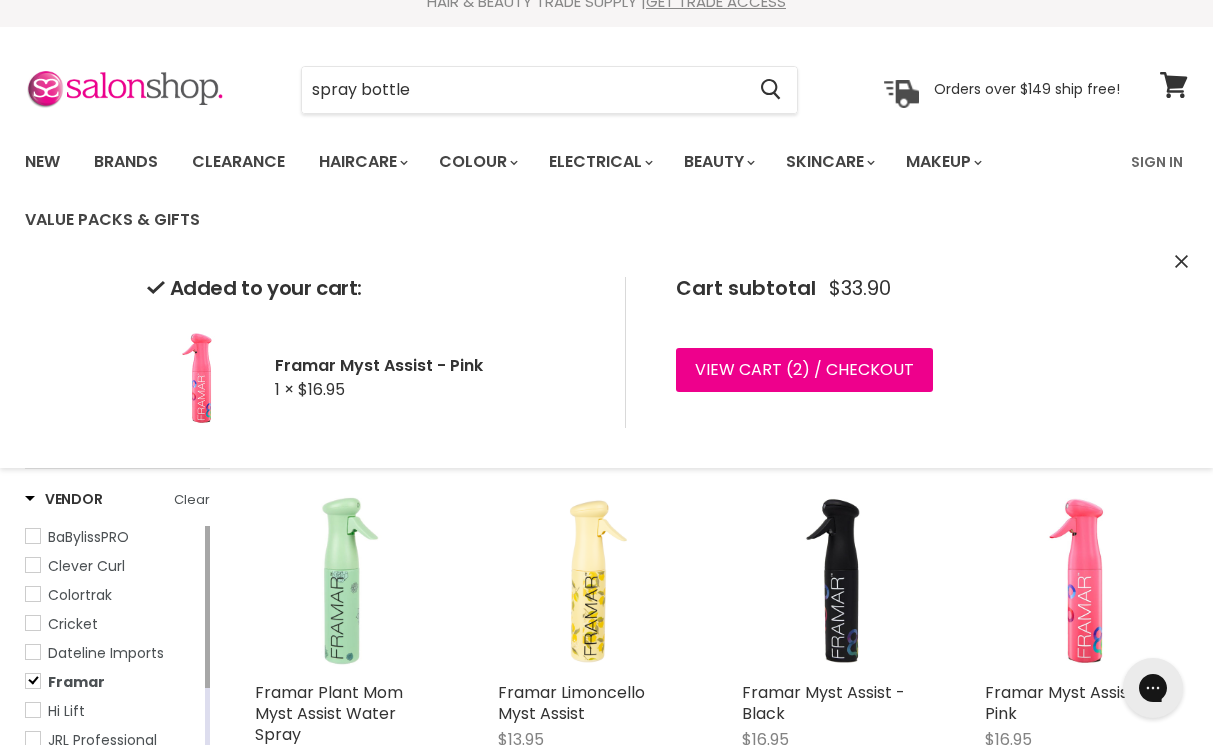 scroll, scrollTop: 0, scrollLeft: 0, axis: both 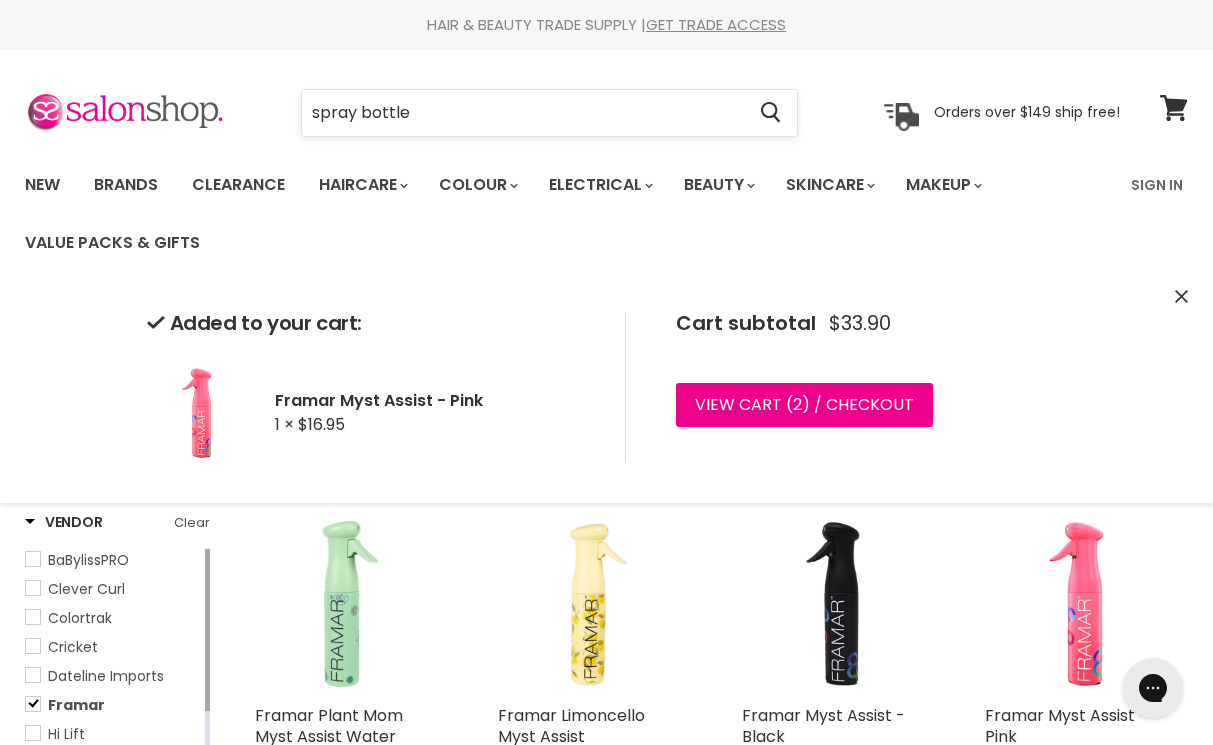 drag, startPoint x: 661, startPoint y: 119, endPoint x: 393, endPoint y: 113, distance: 268.06717 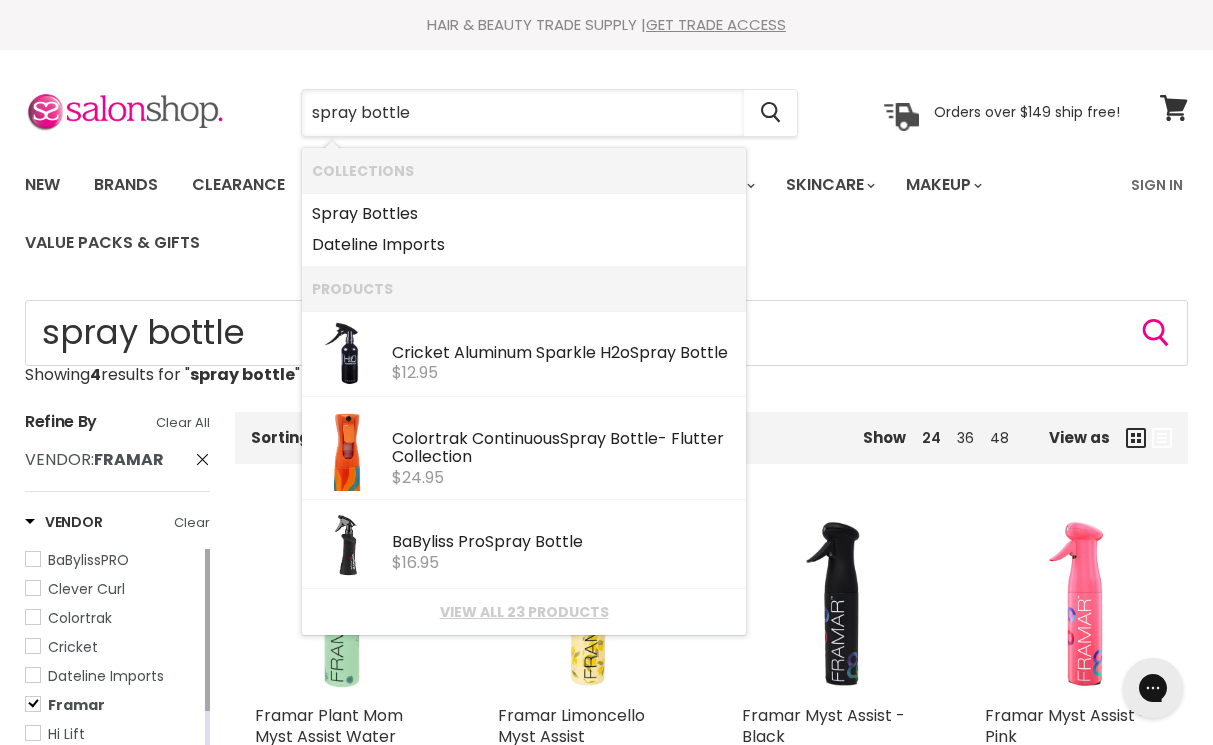 drag, startPoint x: 445, startPoint y: 110, endPoint x: 261, endPoint y: 106, distance: 184.04347 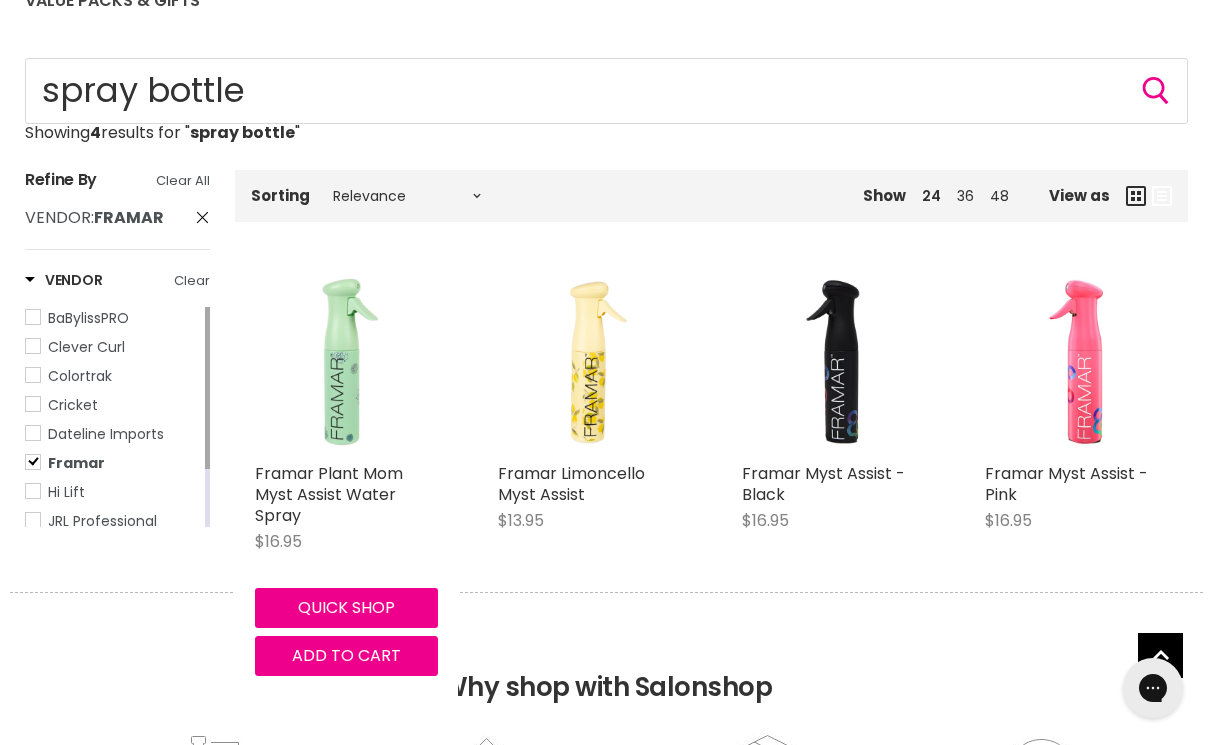 scroll, scrollTop: 0, scrollLeft: 0, axis: both 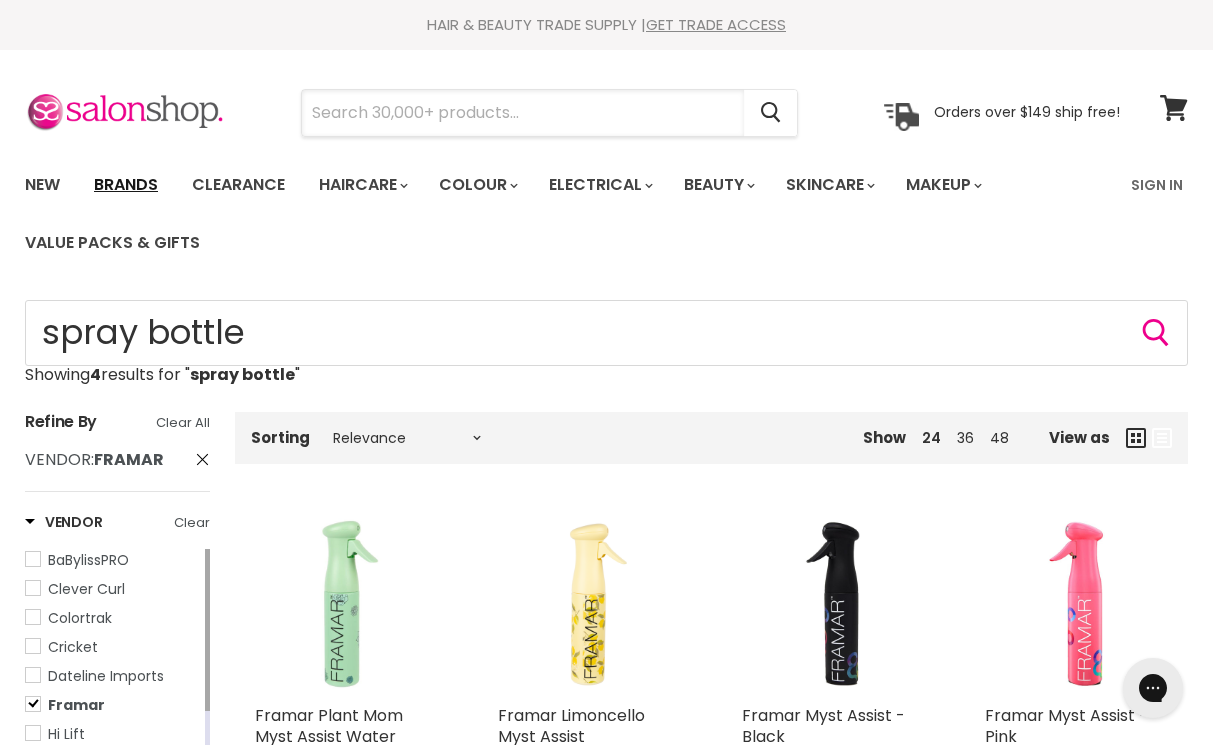 type 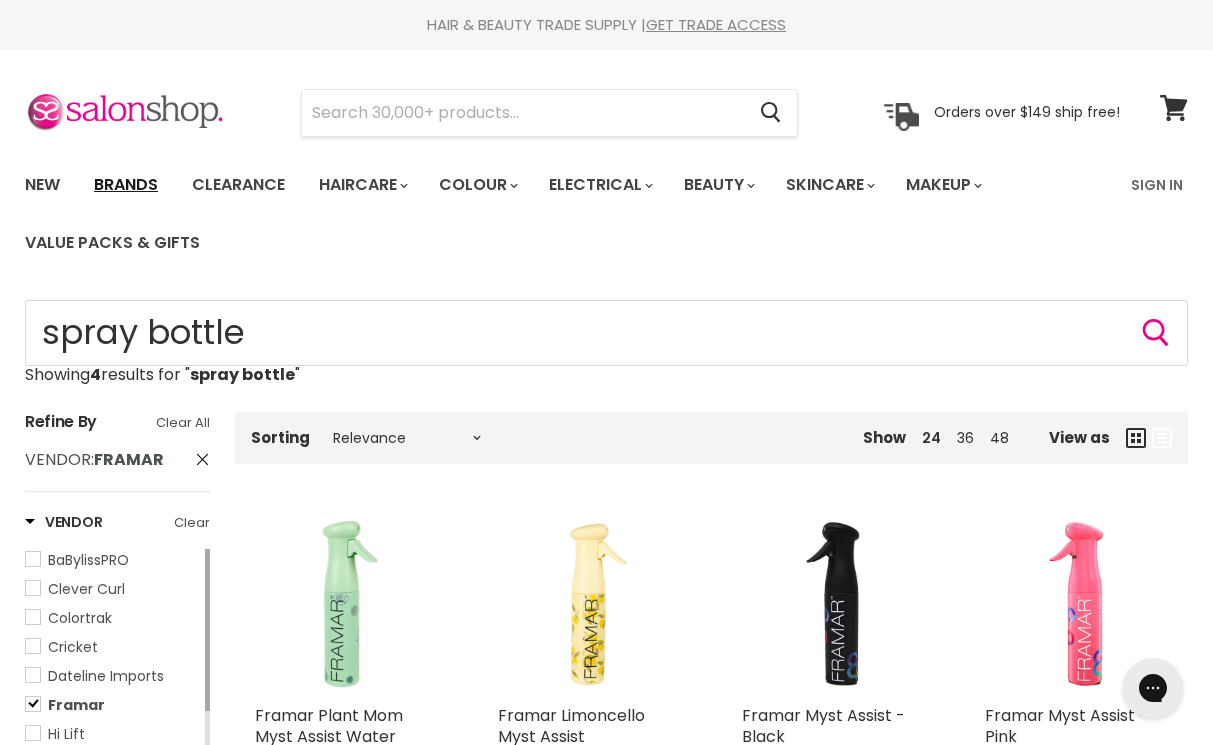 click on "Brands" at bounding box center [126, 185] 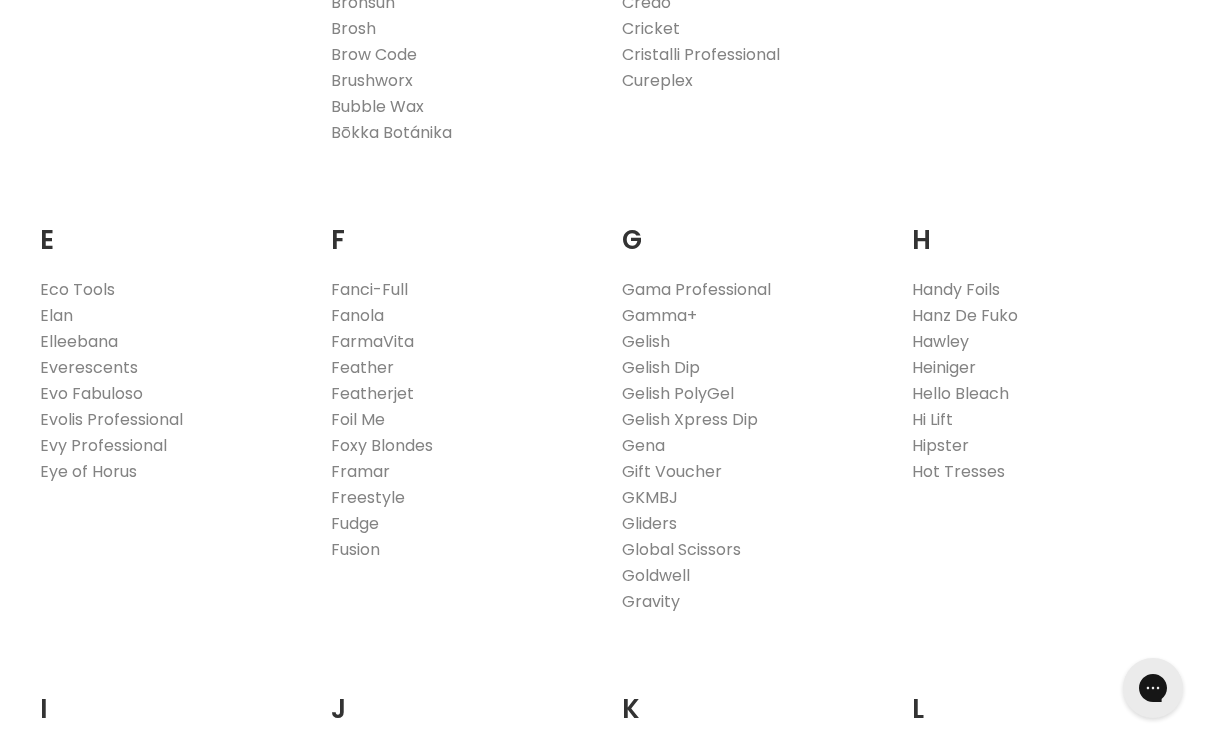 scroll, scrollTop: 1248, scrollLeft: 0, axis: vertical 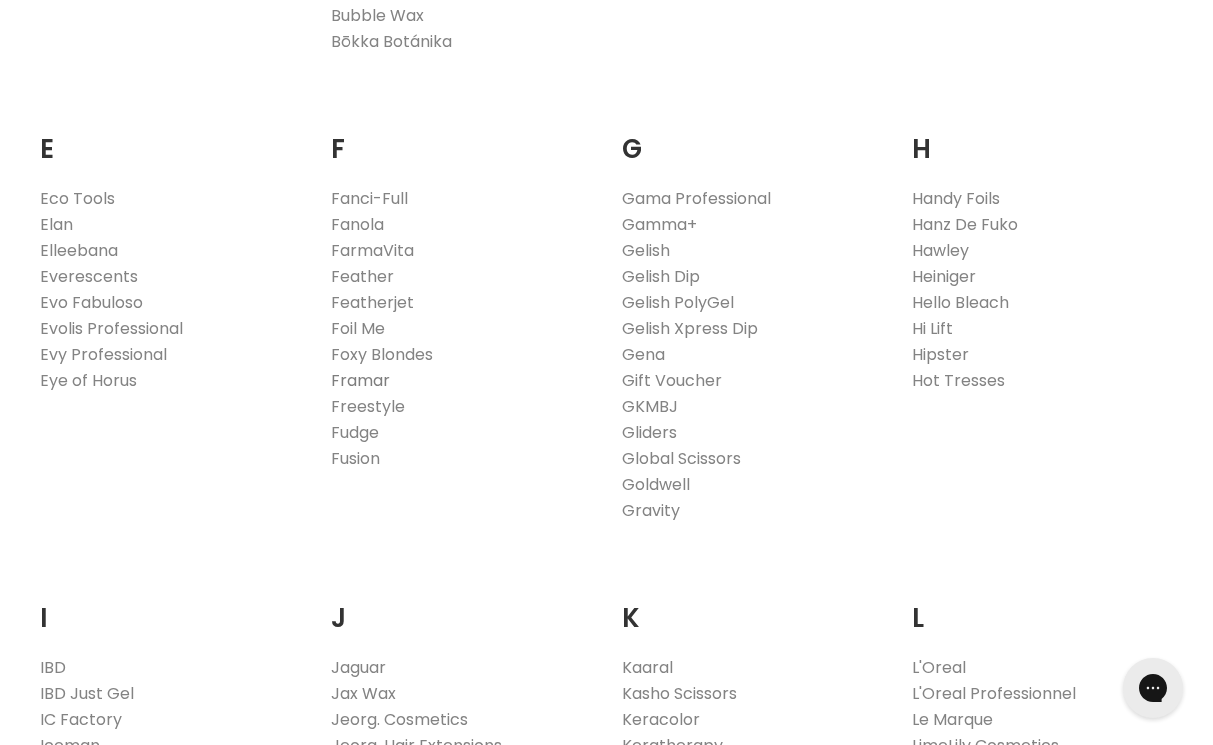 click on "Framar" at bounding box center [360, 380] 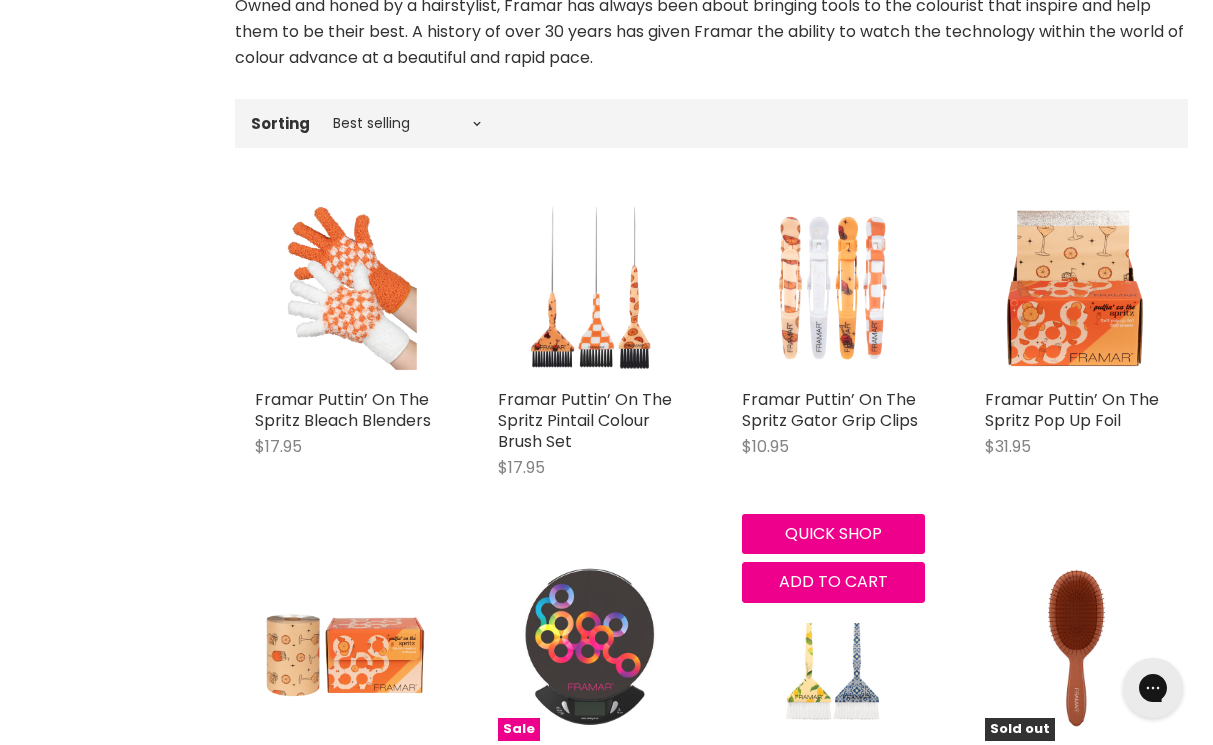 scroll, scrollTop: 0, scrollLeft: 0, axis: both 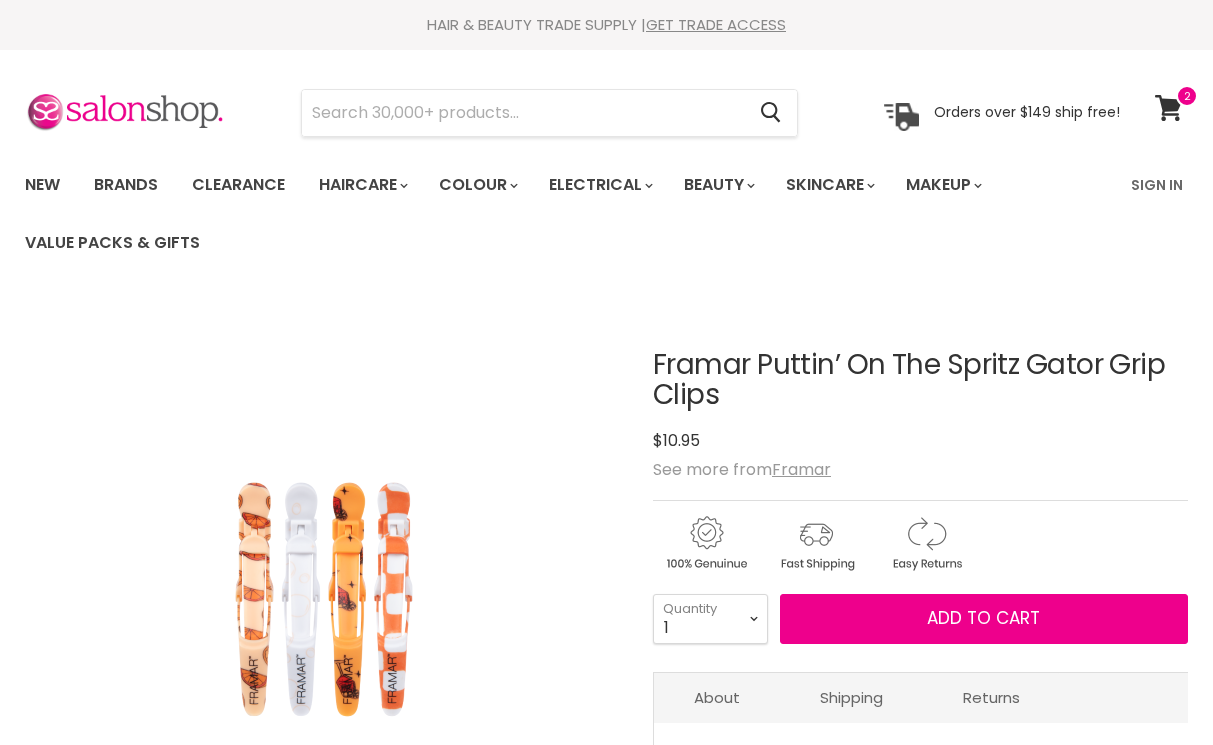 click at bounding box center (926, 543) 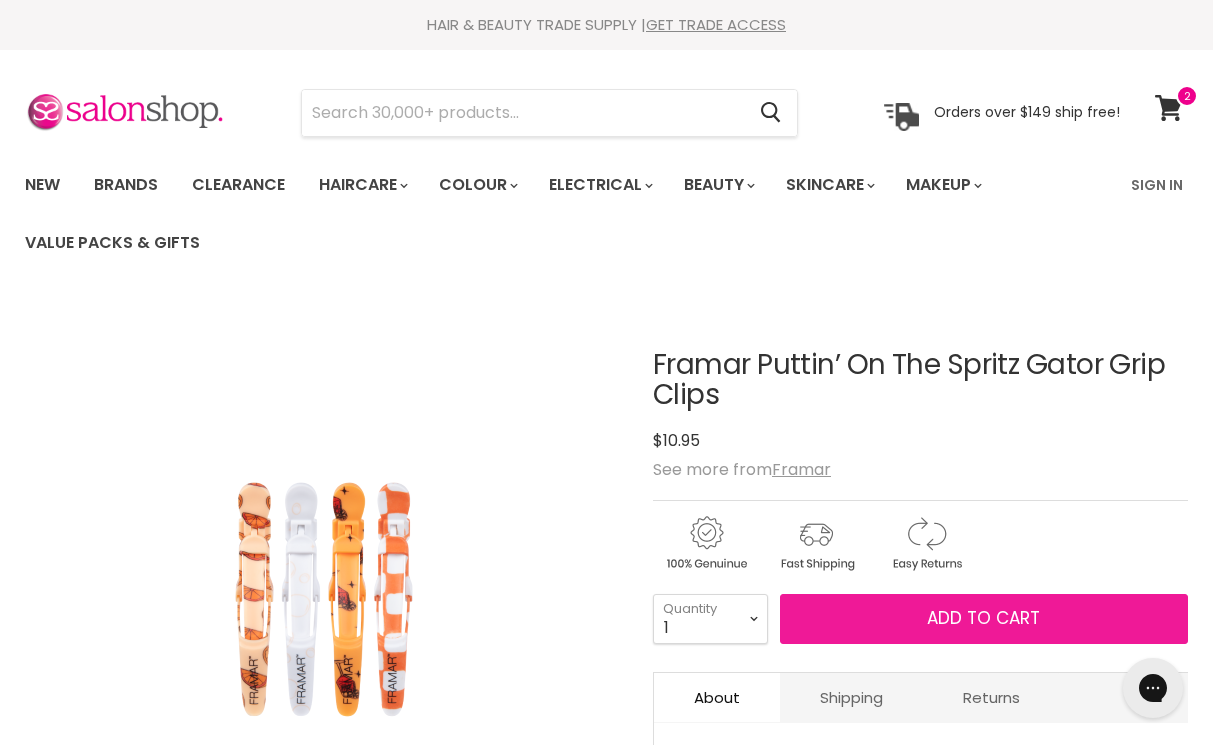 scroll, scrollTop: 0, scrollLeft: 0, axis: both 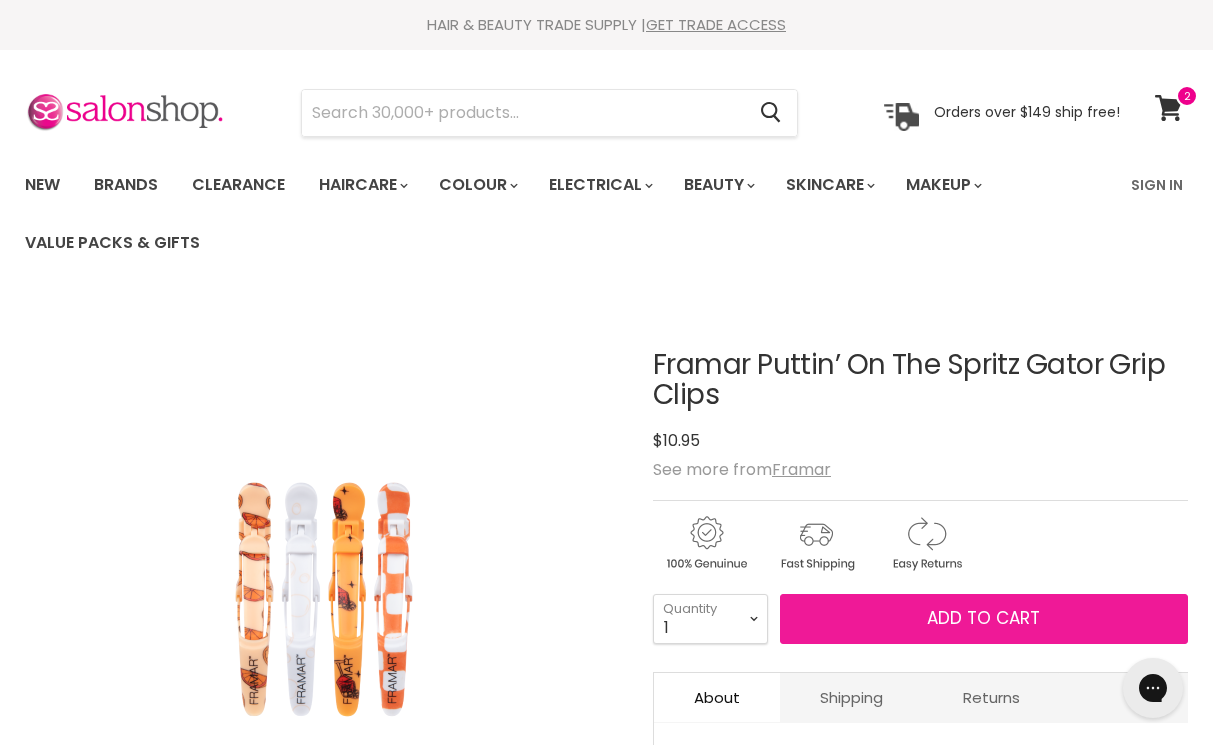 click on "Add to cart" at bounding box center [983, 618] 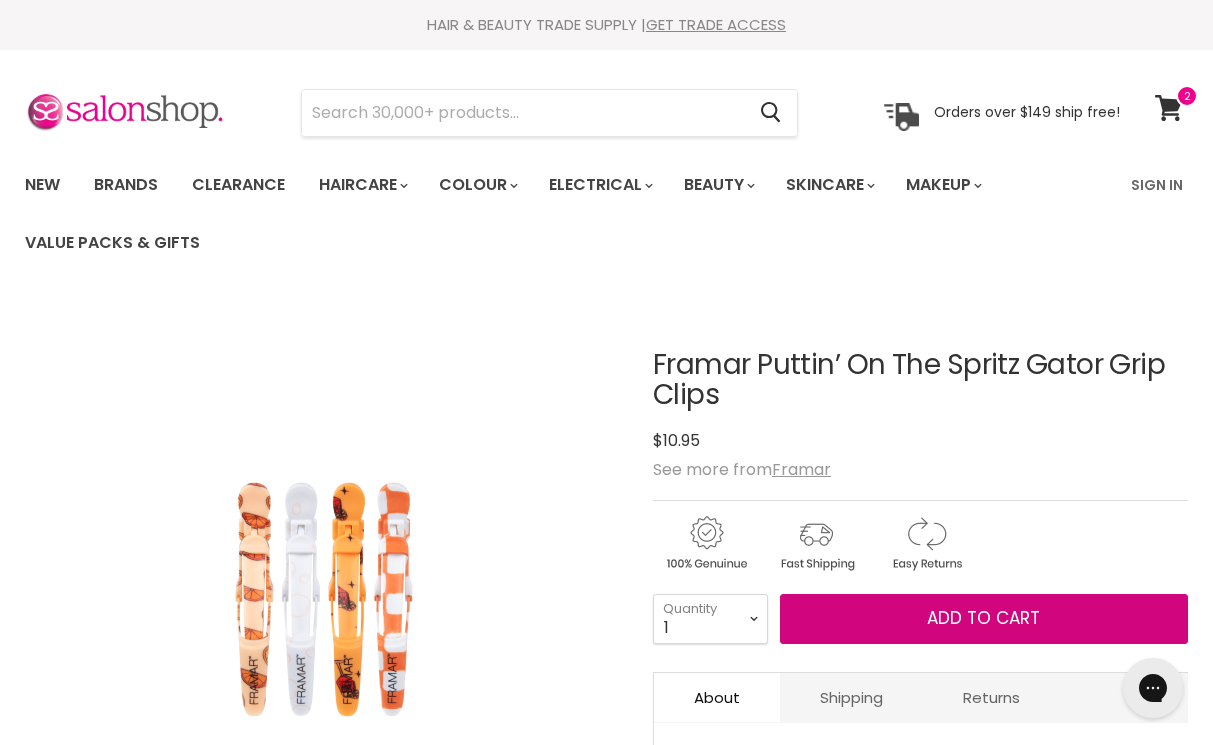 scroll, scrollTop: 0, scrollLeft: 0, axis: both 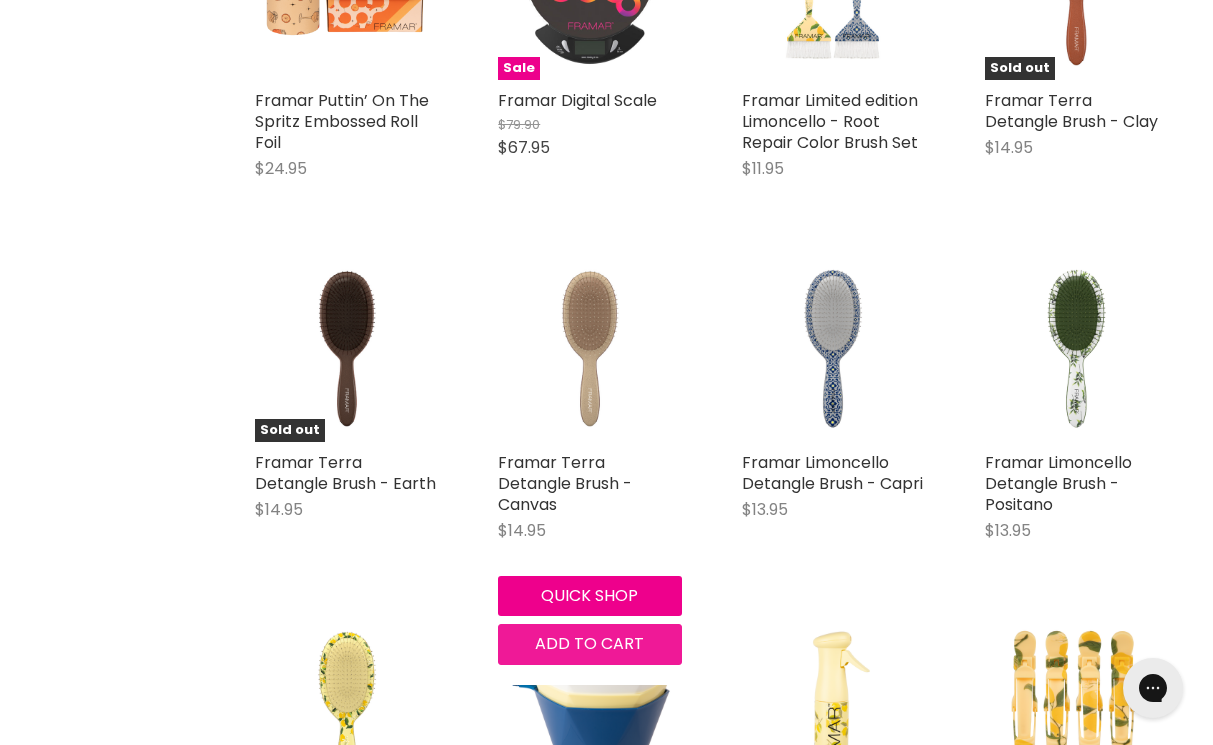 click on "Add to cart" at bounding box center [589, 643] 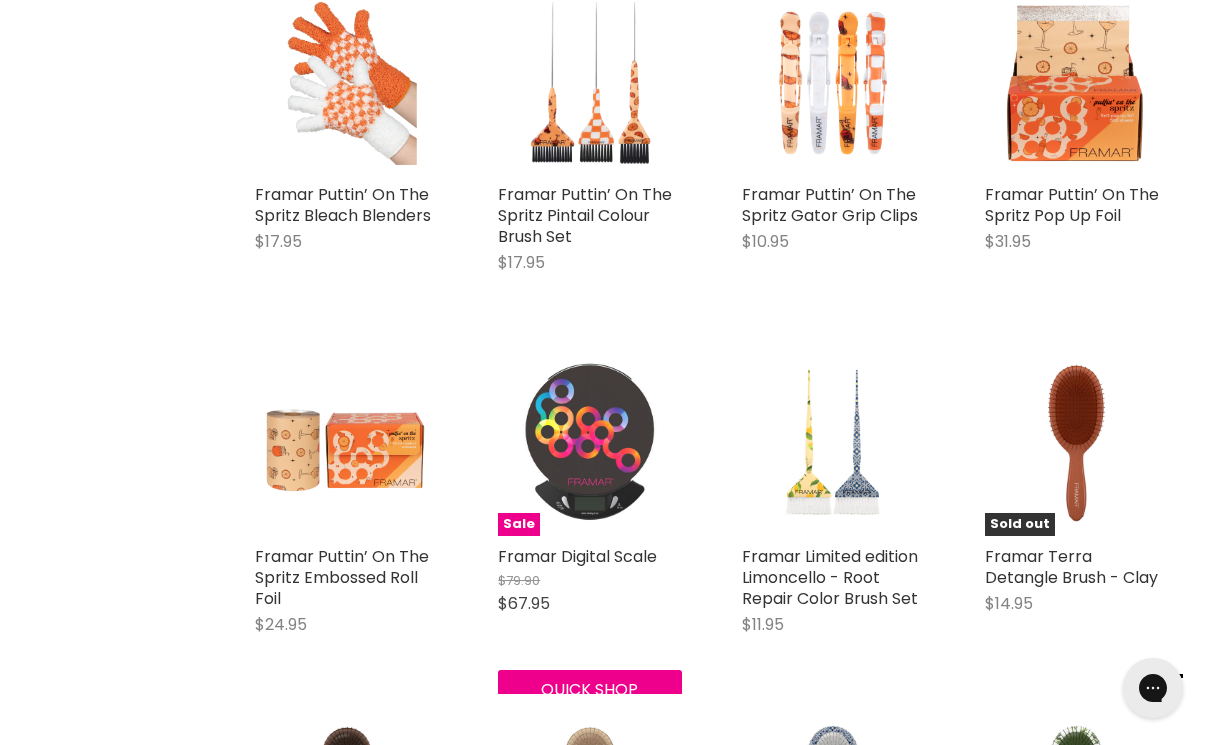 scroll, scrollTop: 712, scrollLeft: 0, axis: vertical 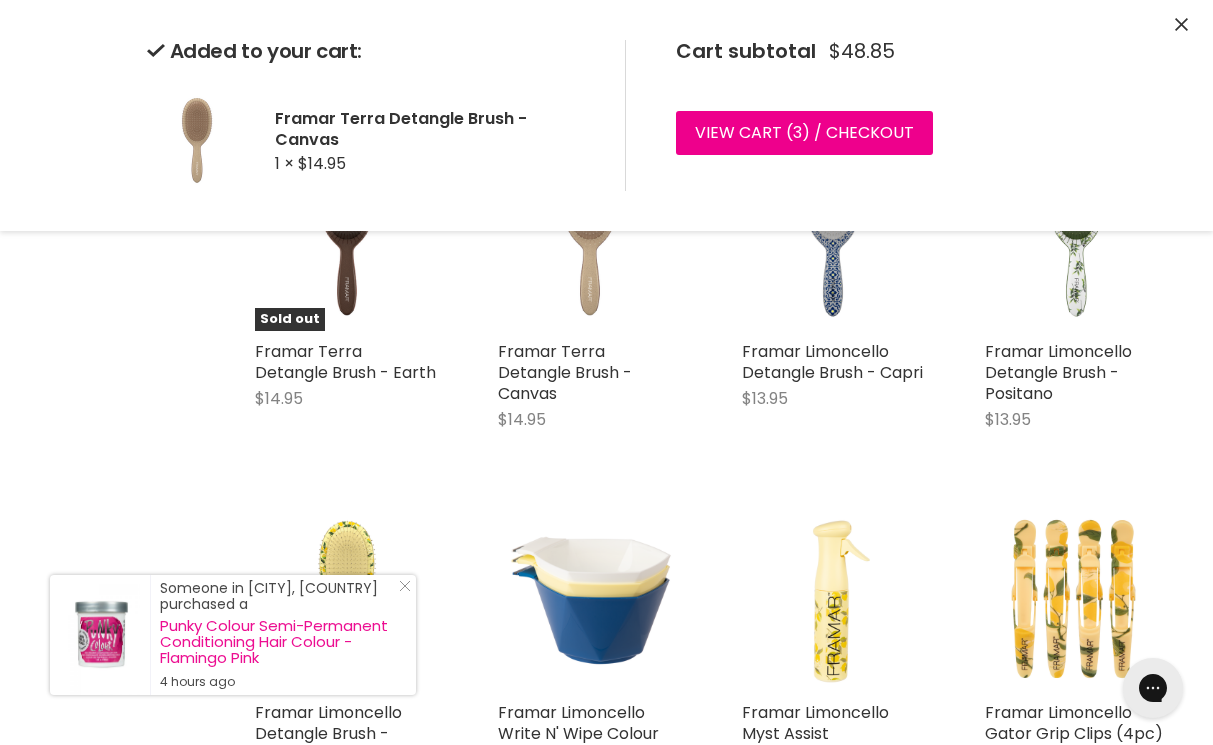 click on "Framar Puttin’ On The Spritz Bleach Blenders $17.95 Framar Quick shop Add to cart
Framar Puttin’ On The Spritz Pintail Colour Brush Set $17.95 Framar Quick shop Add to cart
Framar Puttin’ On The Spritz Gator Grip Clips $10.95 Framar Quick shop Add to cart
Framar Puttin’ On The Spritz Pop Up Foil $31.95 Framar Quick shop Add to cart
Framar Puttin’ On The Spritz Embossed Roll Foil $24.95 Framar Quick shop Add to cart
Sale Framar Digital Scale $79.90 $67.95 Framar Quick shop Add to cart
Framar Limited edition Limoncello - Root Repair Color Brush Set $11.95 Framar Quick shop Add to cart
Sold out Framar Terra Detangle Brush - Clay $14.95 Framar Quick shop Sold out" at bounding box center [711, 1501] 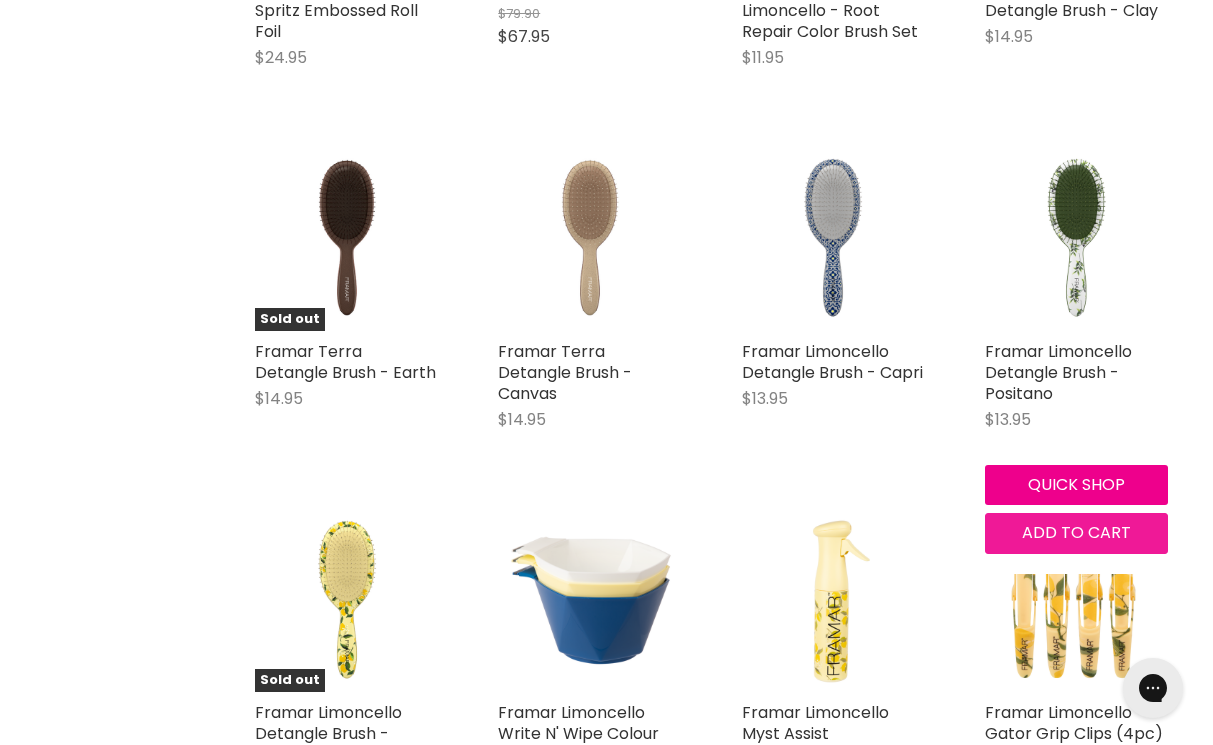 click on "Add to cart" at bounding box center [1076, 532] 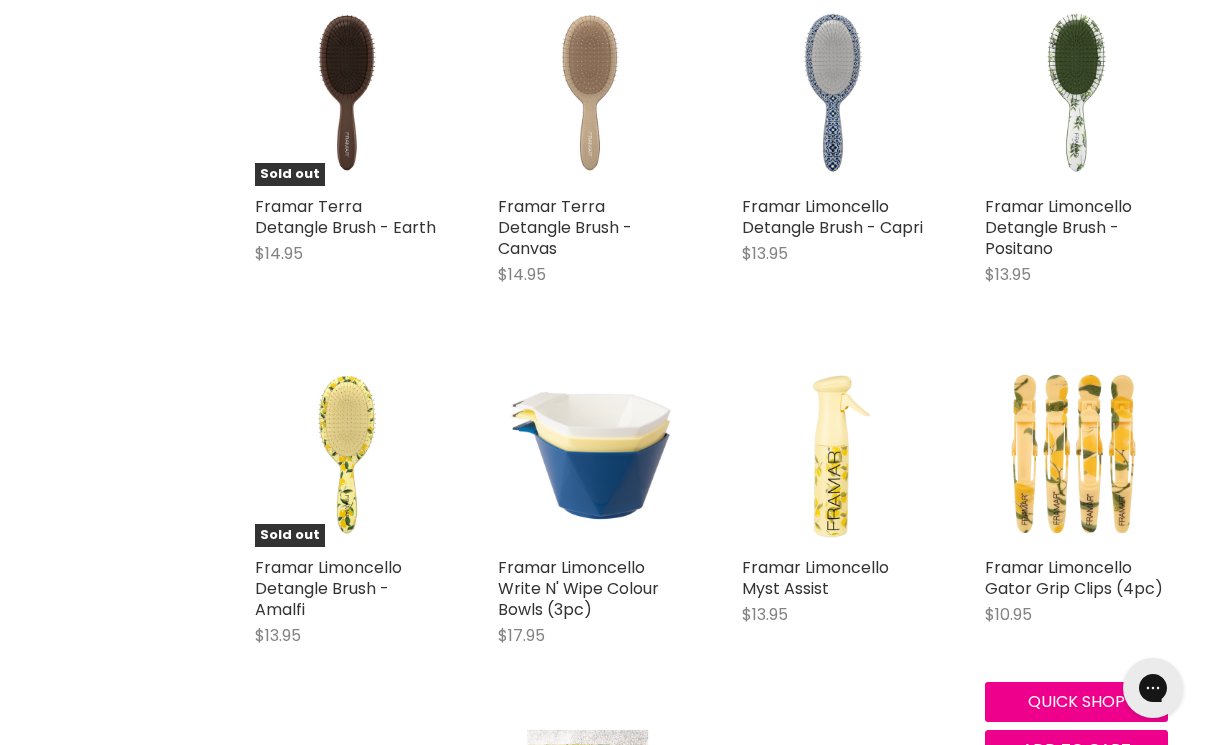 scroll, scrollTop: 1448, scrollLeft: 0, axis: vertical 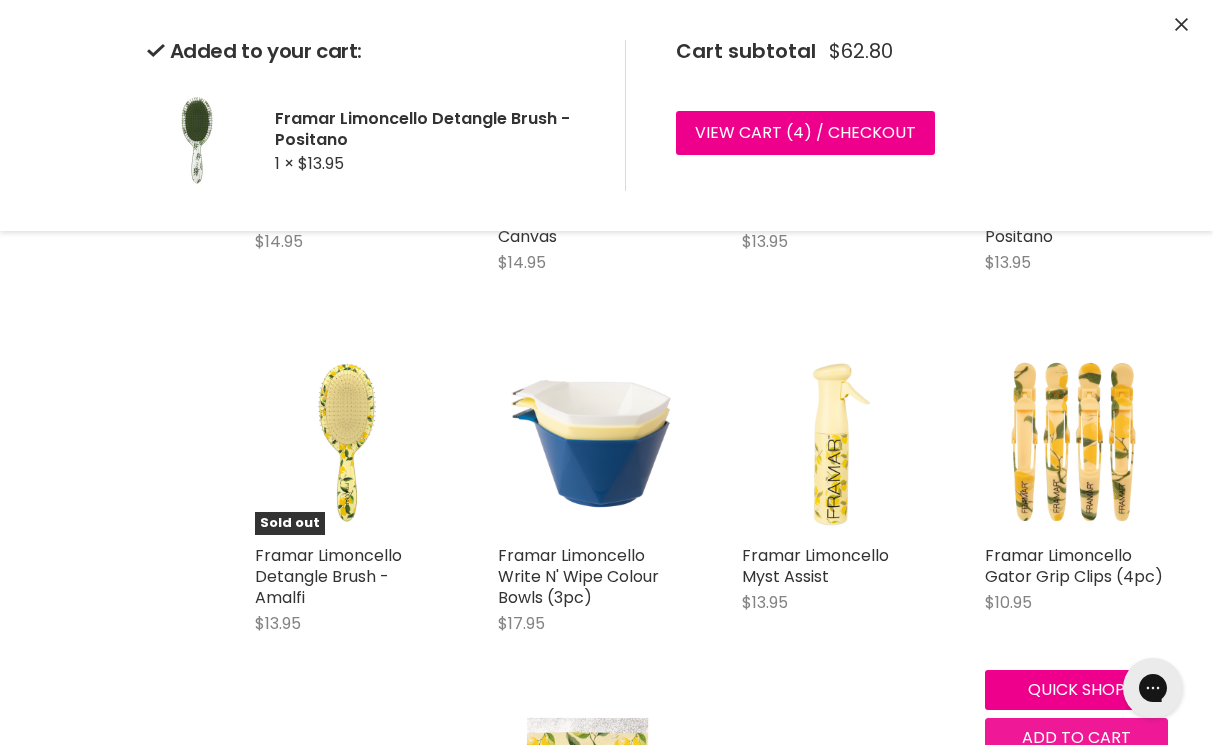 click on "Add to cart" at bounding box center (1076, 737) 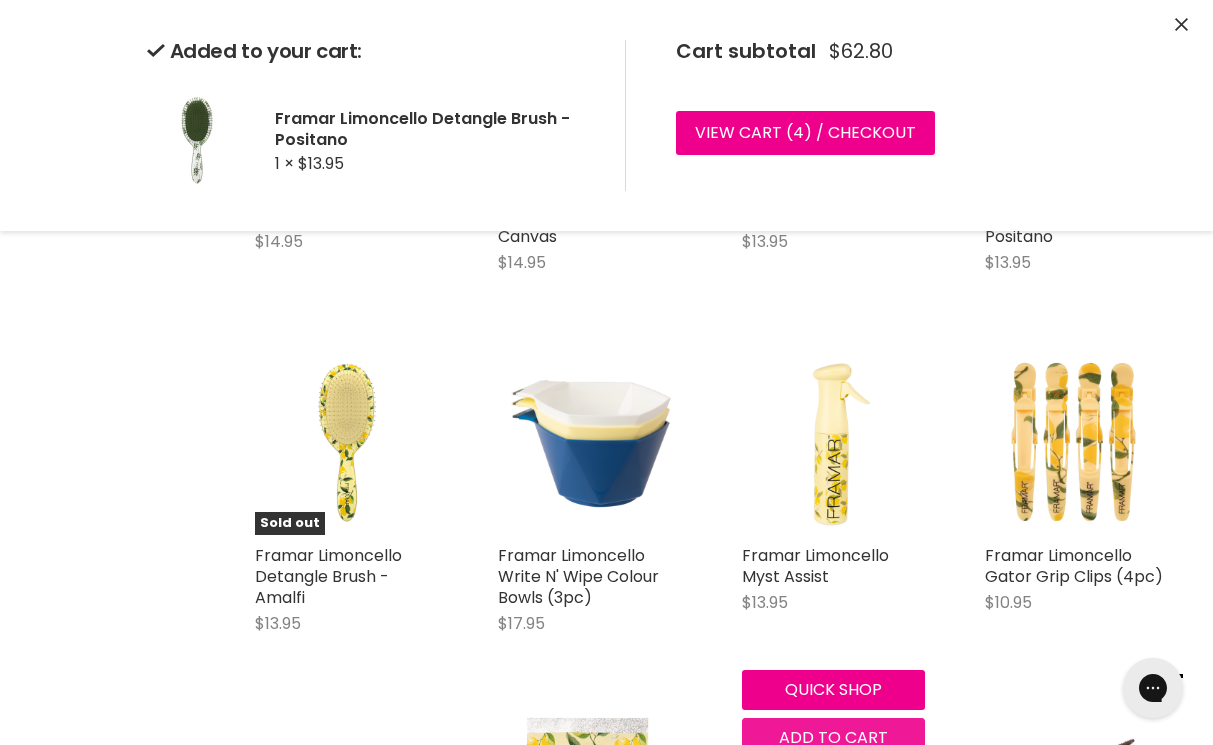 click on "Framar Puttin’ On The Spritz Bleach Blenders $17.95 Framar Quick shop Add to cart
Framar Puttin’ On The Spritz Pintail Colour Brush Set $17.95 Framar Quick shop Add to cart
Framar Puttin’ On The Spritz Gator Grip Clips $10.95 Framar Quick shop Add to cart
Framar Puttin’ On The Spritz Pop Up Foil $31.95 Framar Quick shop Add to cart
Framar Puttin’ On The Spritz Embossed Roll Foil $24.95 Framar Quick shop Add to cart
Sale Framar Digital Scale $79.90 $67.95 Framar Quick shop Add to cart
Framar Limited edition Limoncello - Root Repair Color Brush Set $11.95 Framar Quick shop Add to cart
Sold out Framar Terra Detangle Brush - Clay $14.95 Framar Quick shop Sold out" at bounding box center (711, 1344) 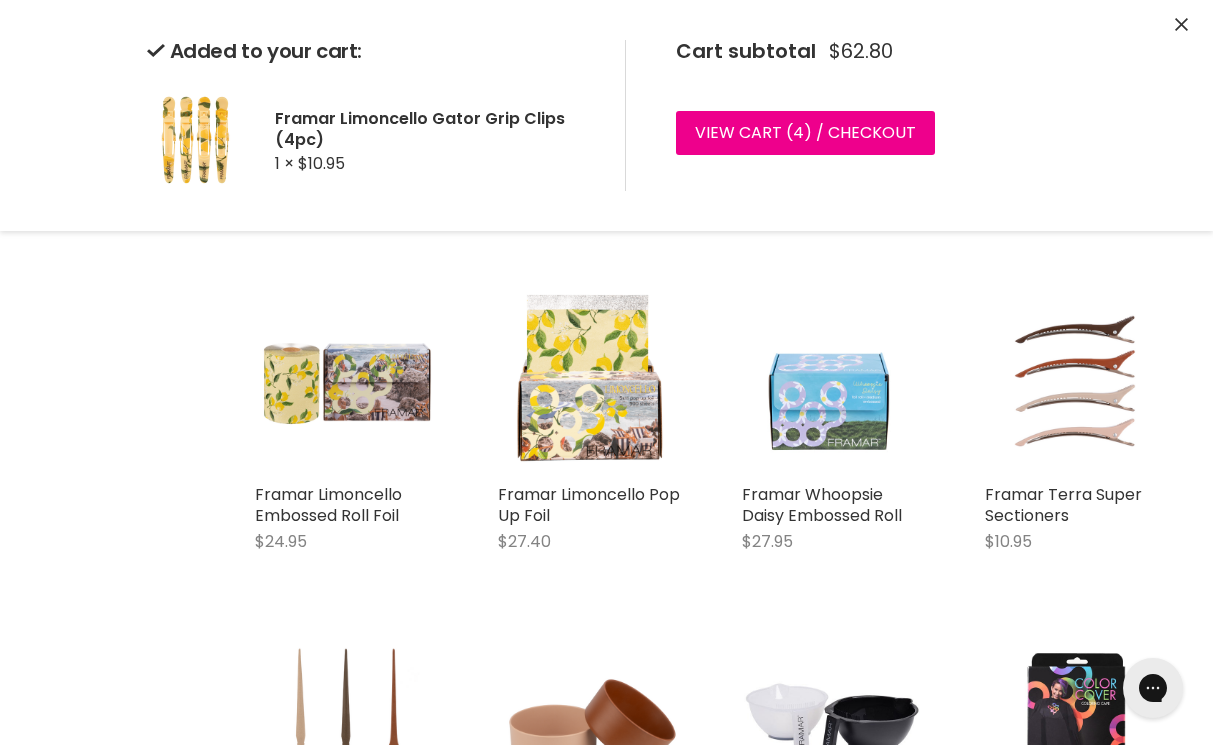 scroll, scrollTop: 1872, scrollLeft: 0, axis: vertical 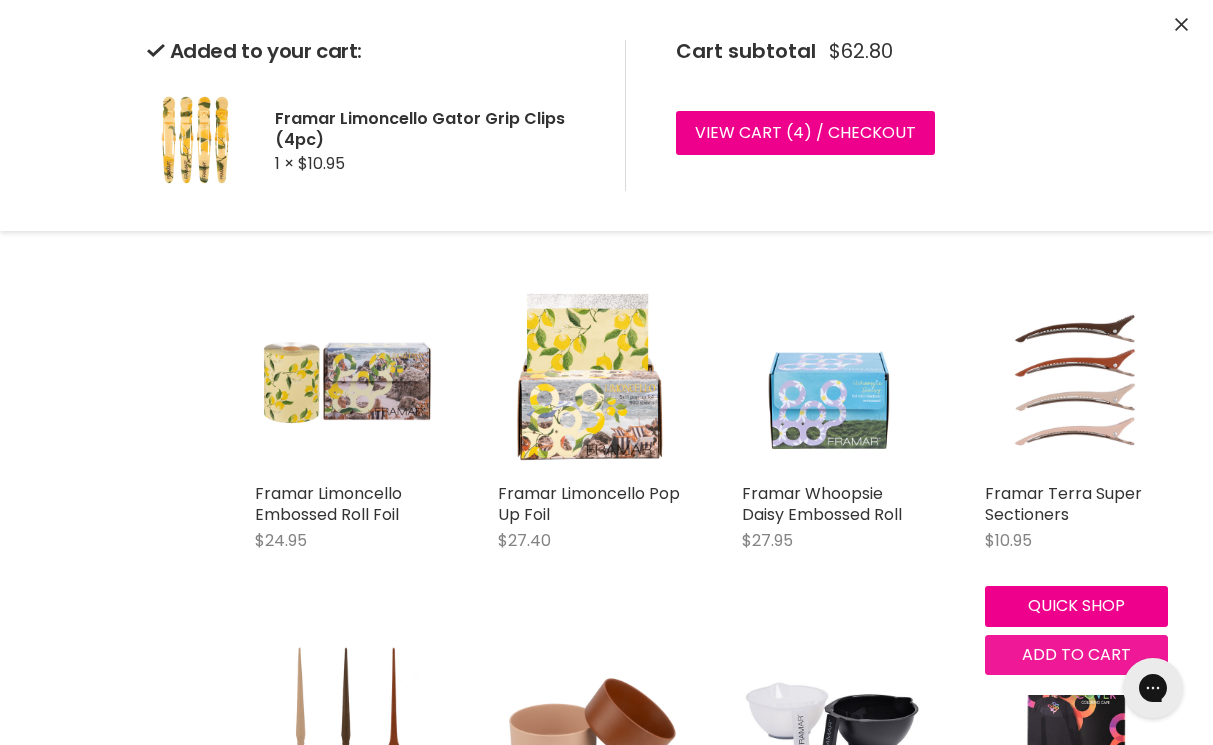 click on "Add to cart" at bounding box center (1076, 654) 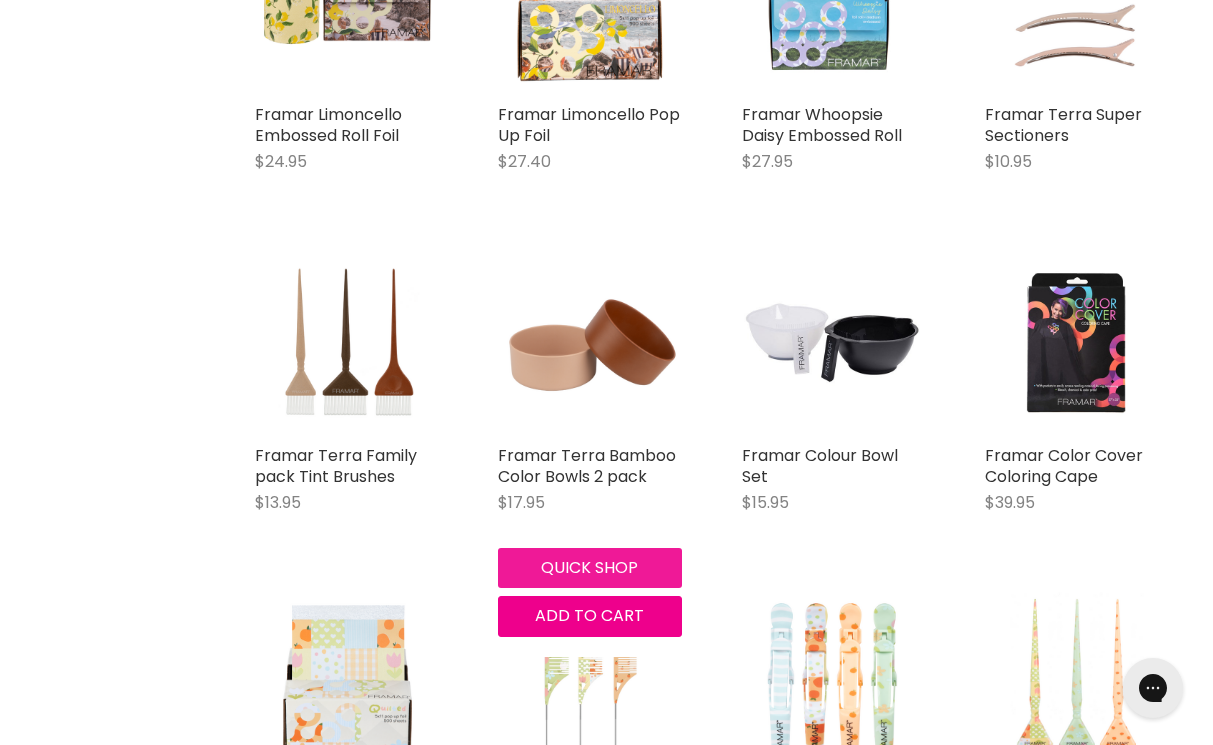 scroll, scrollTop: 2283, scrollLeft: 0, axis: vertical 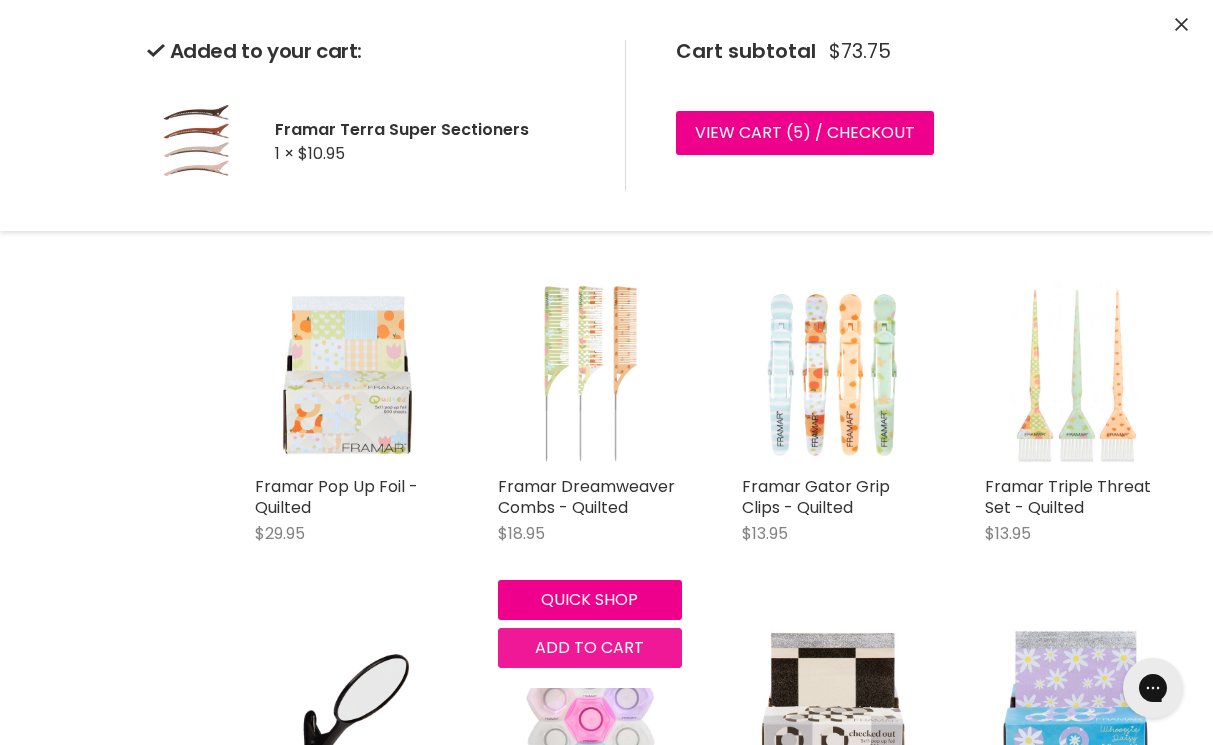 click on "Framar Puttin’ On The Spritz Bleach Blenders $17.95 Framar Quick shop Add to cart
Framar Puttin’ On The Spritz Pintail Colour Brush Set $17.95 Framar Quick shop Add to cart
Framar Puttin’ On The Spritz Gator Grip Clips $10.95 Framar Quick shop Add to cart
Framar Puttin’ On The Spritz Pop Up Foil $31.95 Framar Quick shop Add to cart
Framar Puttin’ On The Spritz Embossed Roll Foil $24.95 Framar Quick shop Add to cart
Sale Framar Digital Scale $79.90 $67.95 Framar Quick shop Add to cart
Framar Limited edition Limoncello - Root Repair Color Brush Set $11.95 Framar Quick shop Add to cart
Sold out Framar Terra Detangle Brush - Clay $14.95 Framar Quick shop Sold out" at bounding box center [711, 232] 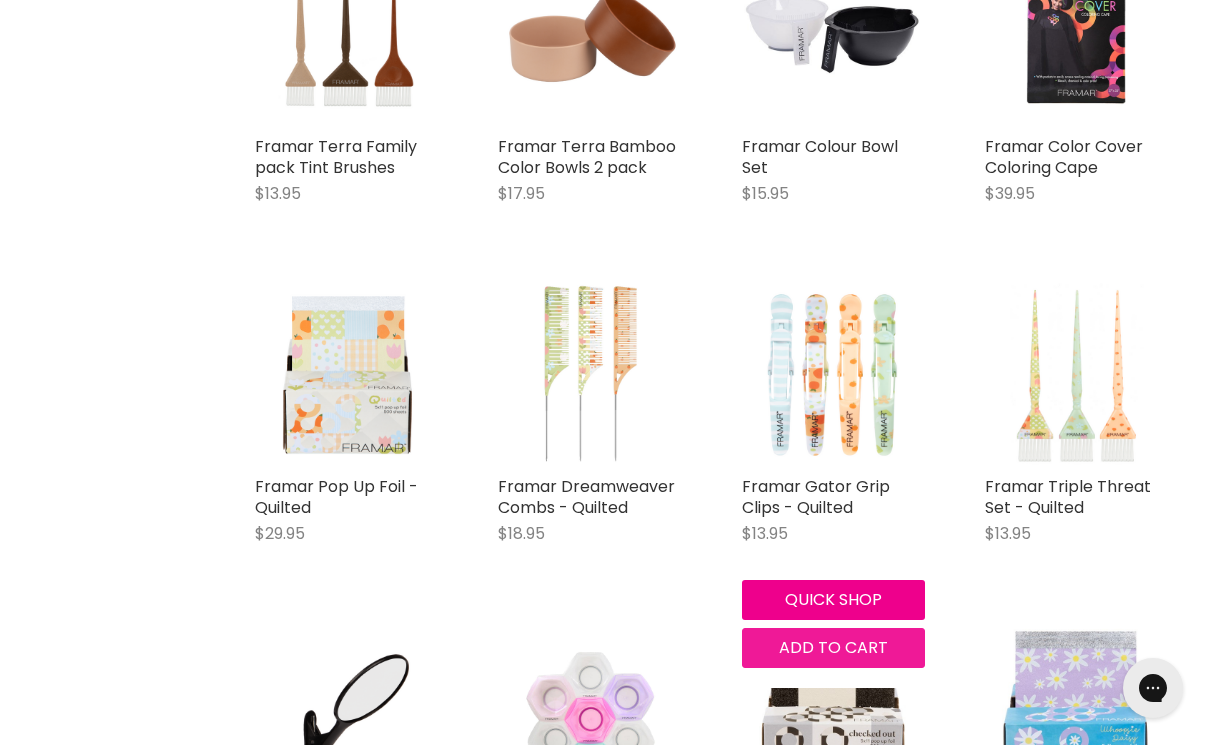 click on "Add to cart" at bounding box center [833, 647] 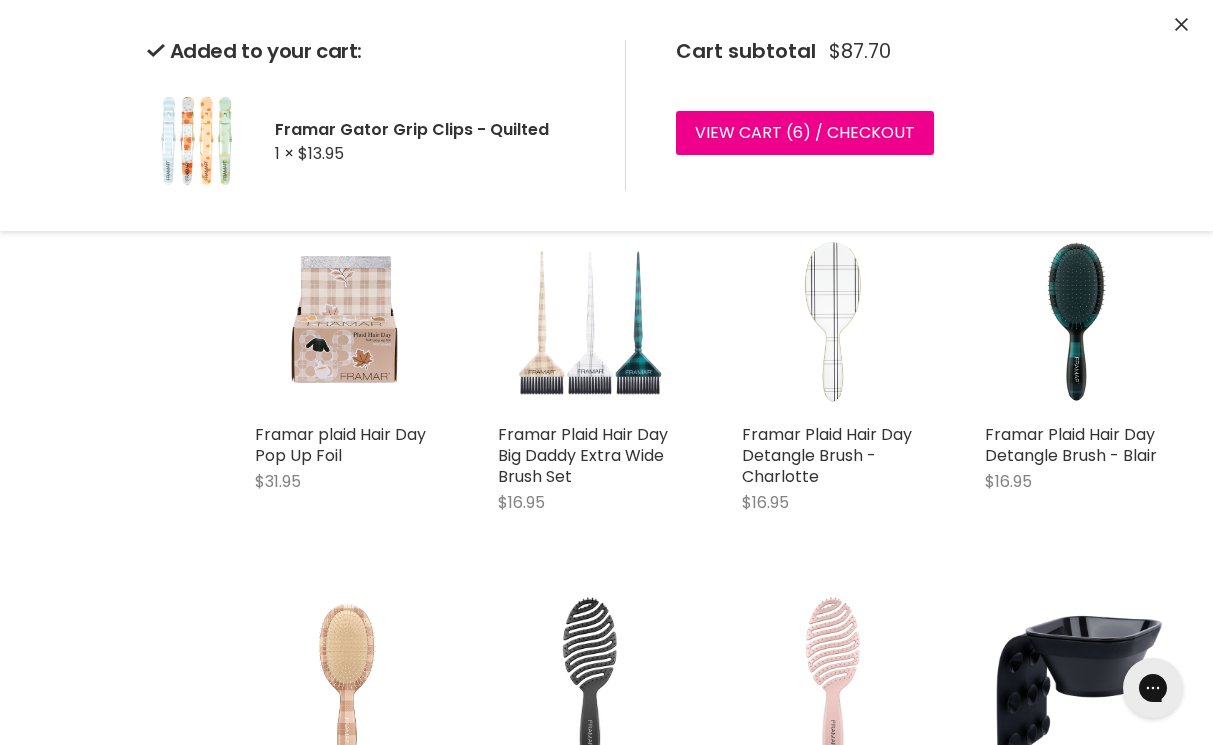scroll, scrollTop: 3632, scrollLeft: 0, axis: vertical 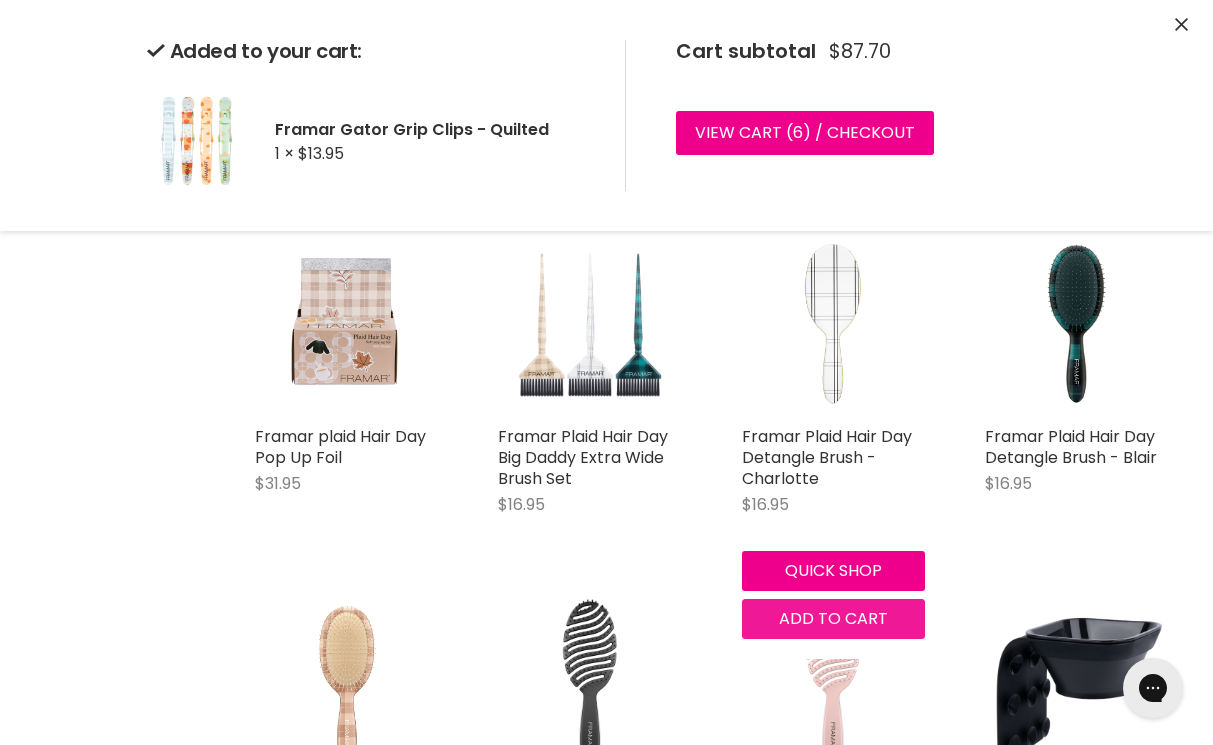 click on "Framar Puttin’ On The Spritz Bleach Blenders $17.95 Framar Quick shop Add to cart
Framar Puttin’ On The Spritz Pintail Colour Brush Set $17.95 Framar Quick shop Add to cart
Framar Puttin’ On The Spritz Gator Grip Clips $10.95 Framar Quick shop Add to cart
Framar Puttin’ On The Spritz Pop Up Foil $31.95 Framar Quick shop Add to cart
Framar Puttin’ On The Spritz Embossed Roll Foil $24.95 Framar Quick shop Add to cart
Sale Framar Digital Scale $79.90 $67.95 Framar Quick shop Add to cart
Framar Limited edition Limoncello - Root Repair Color Brush Set $11.95 Framar Quick shop Add to cart
Sold out Framar Terra Detangle Brush - Clay $14.95 Framar Quick shop Sold out" at bounding box center [711, -840] 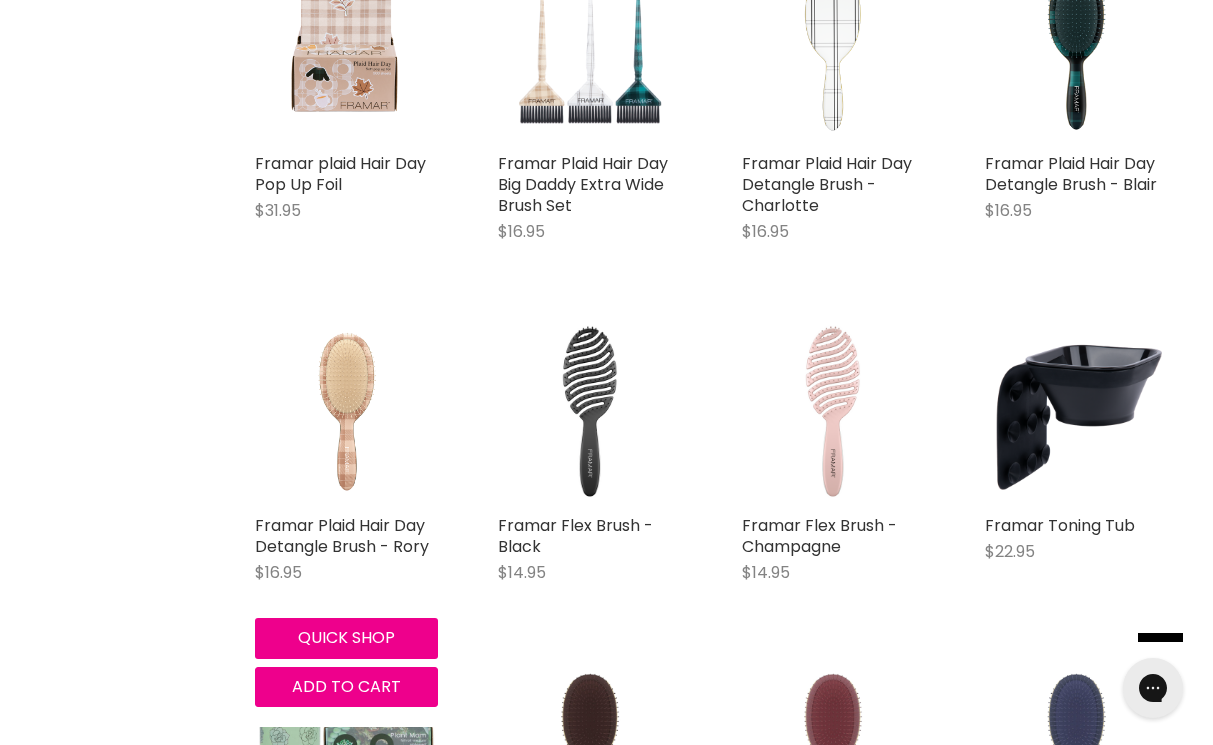 scroll, scrollTop: 3906, scrollLeft: 0, axis: vertical 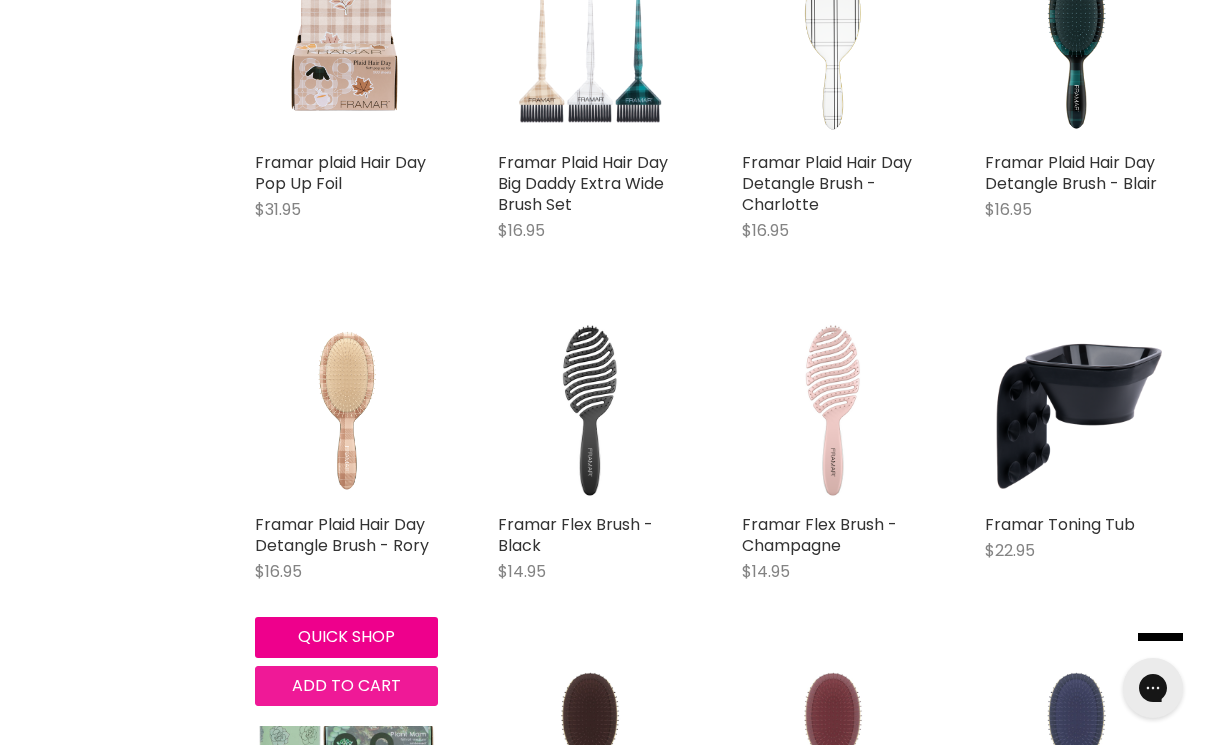 click on "Add to cart" at bounding box center [346, 685] 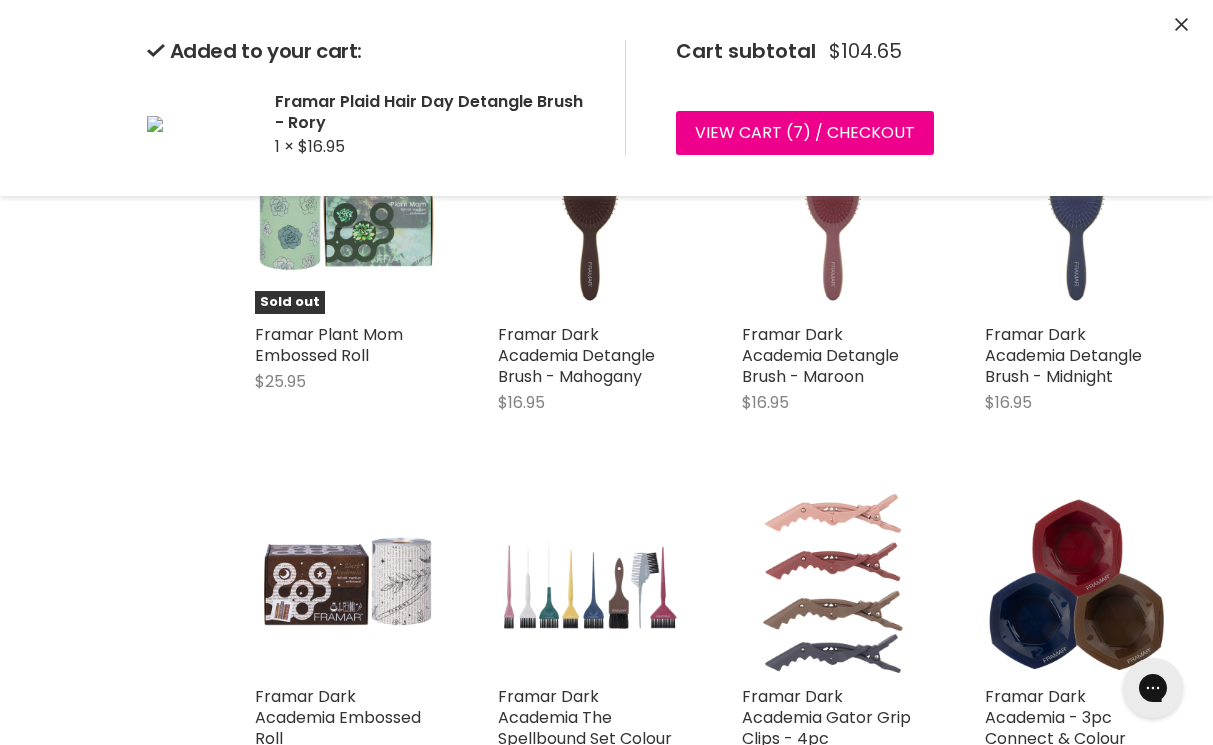 scroll, scrollTop: 4455, scrollLeft: 0, axis: vertical 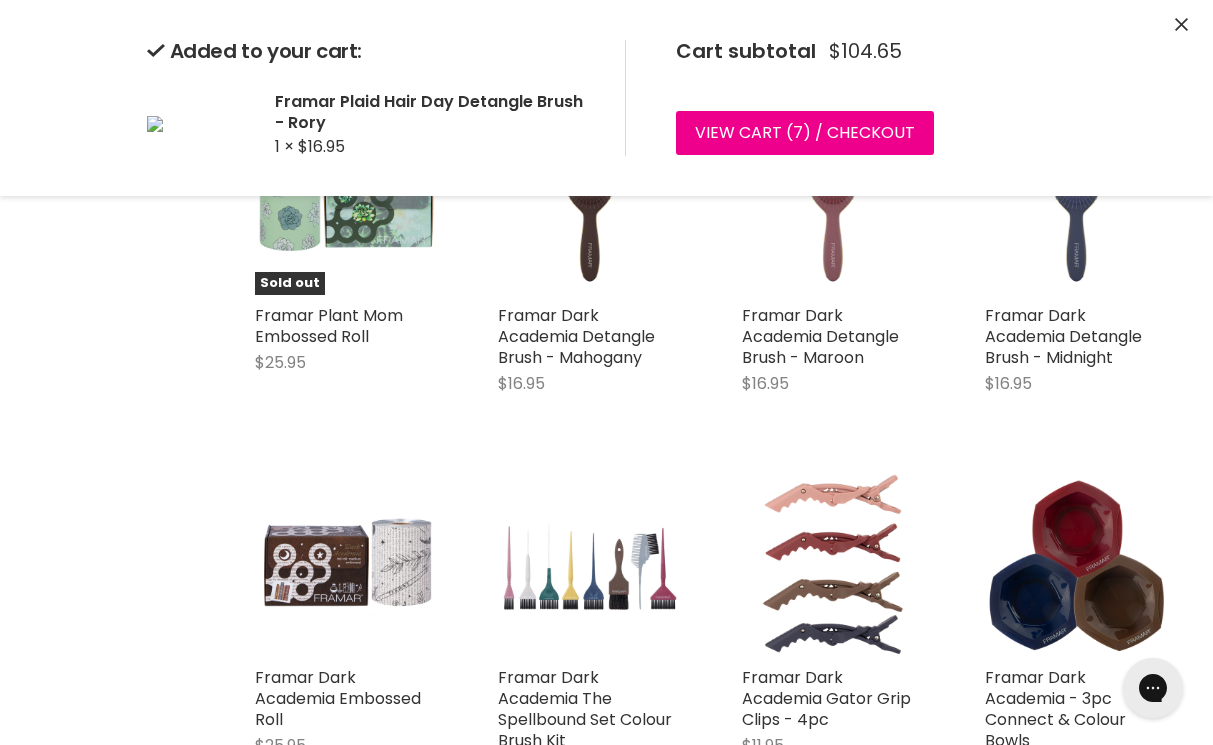 click on "Framar Puttin’ On The Spritz Bleach Blenders $17.95 Framar Quick shop Add to cart
Framar Puttin’ On The Spritz Pintail Colour Brush Set $17.95 Framar Quick shop Add to cart
Framar Puttin’ On The Spritz Gator Grip Clips $10.95 Framar Quick shop Add to cart
Framar Puttin’ On The Spritz Pop Up Foil $31.95 Framar Quick shop Add to cart
Framar Puttin’ On The Spritz Embossed Roll Foil $24.95 Framar Quick shop Add to cart
Sale Framar Digital Scale $79.90 $67.95 Framar Quick shop Add to cart
Framar Limited edition Limoncello - Root Repair Color Brush Set $11.95 Framar Quick shop Add to cart
Sold out Framar Terra Detangle Brush - Clay $14.95 Framar Quick shop Sold out" at bounding box center [711, 464] 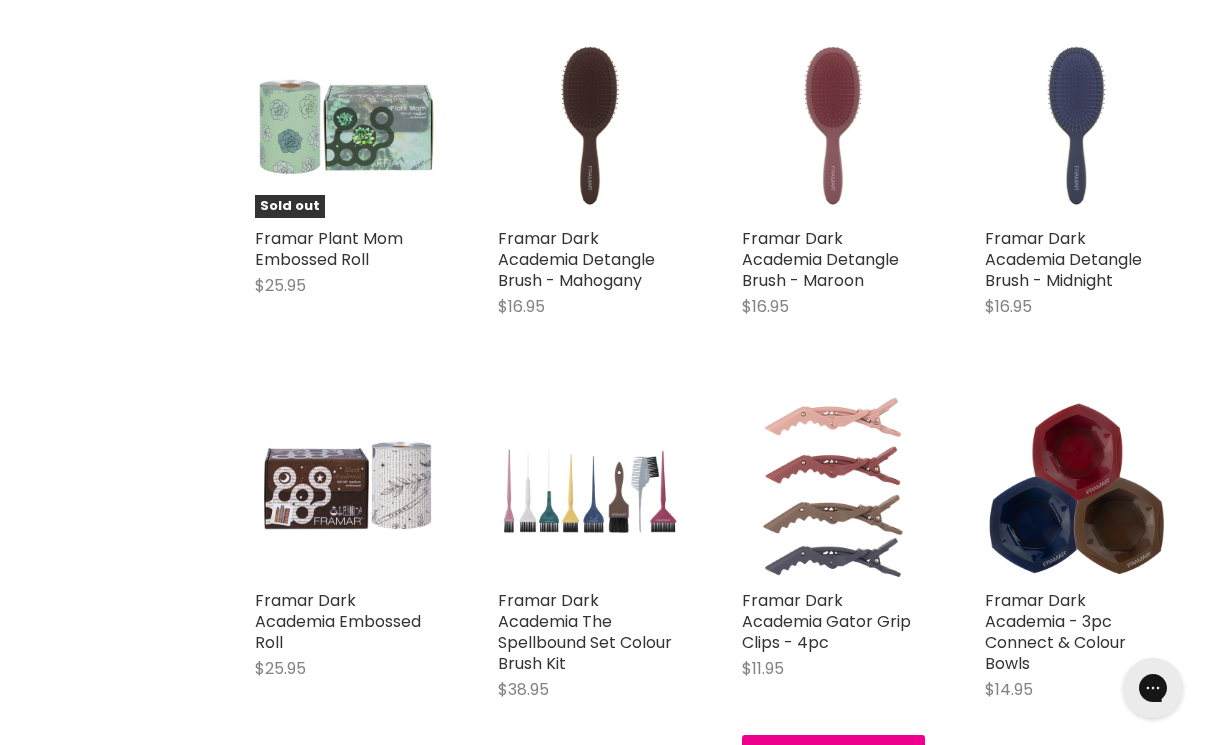 scroll, scrollTop: 4568, scrollLeft: 0, axis: vertical 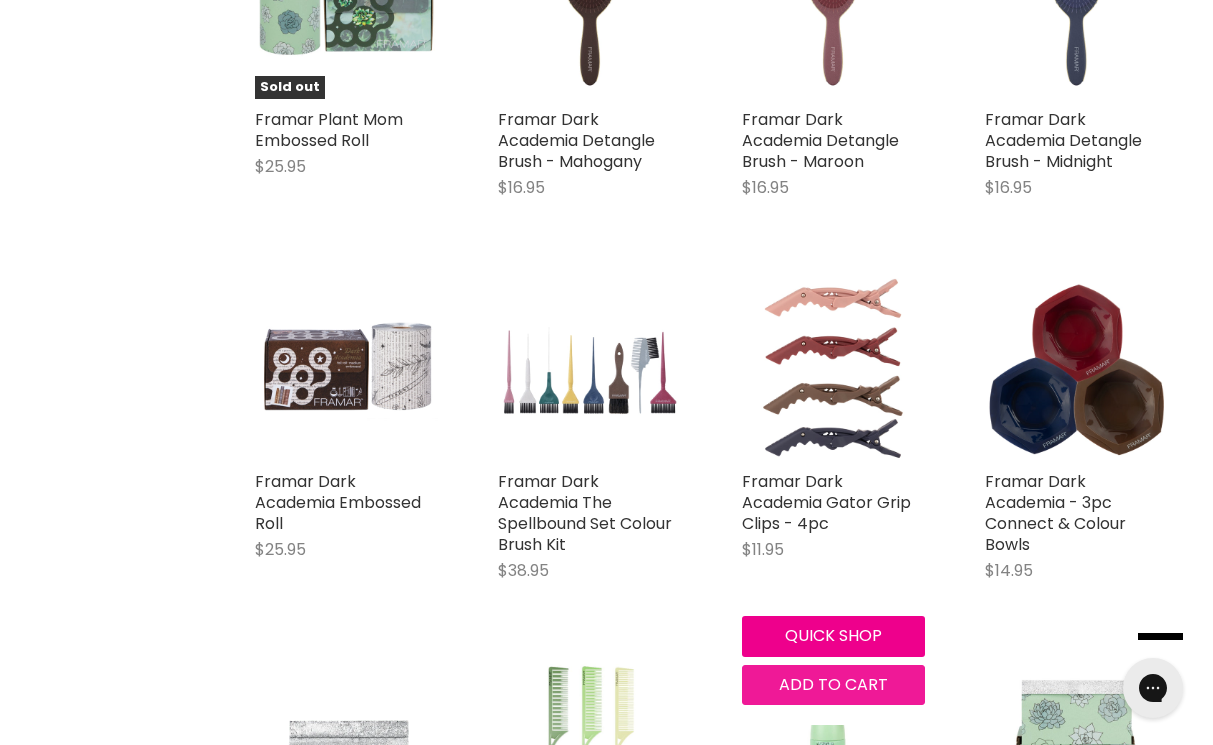click on "Add to cart" at bounding box center (833, 684) 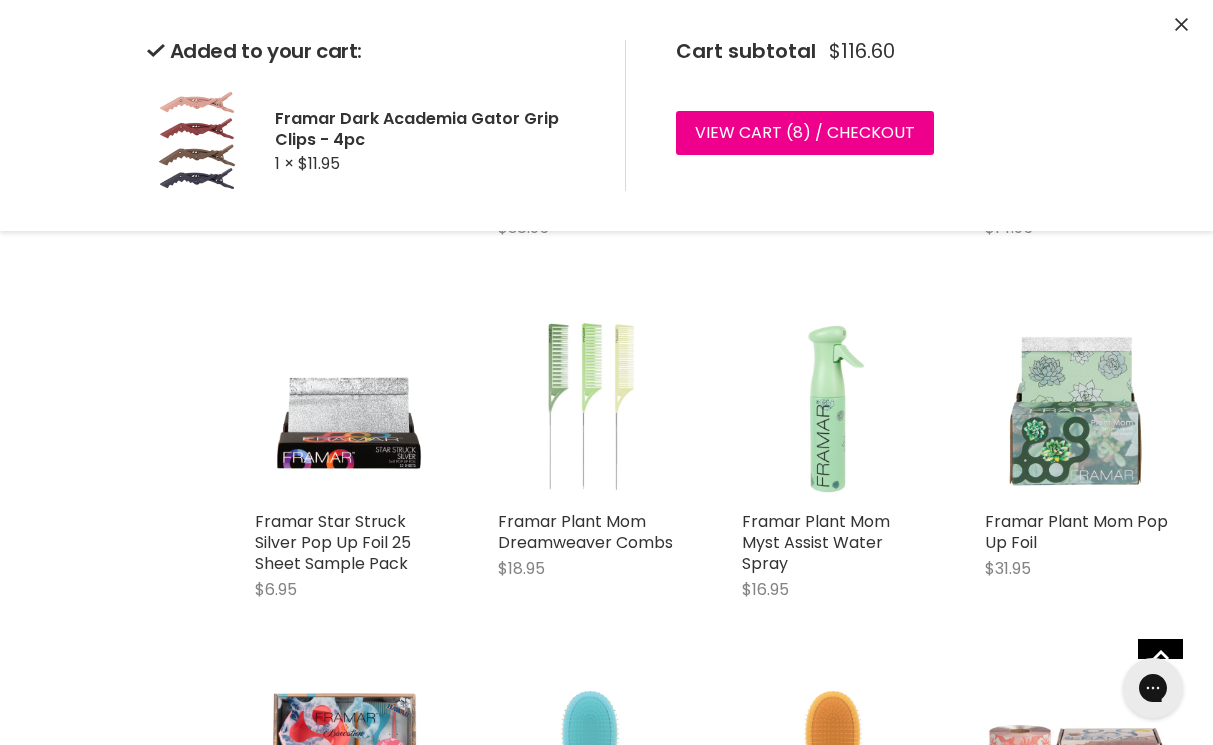 scroll, scrollTop: 5003, scrollLeft: 0, axis: vertical 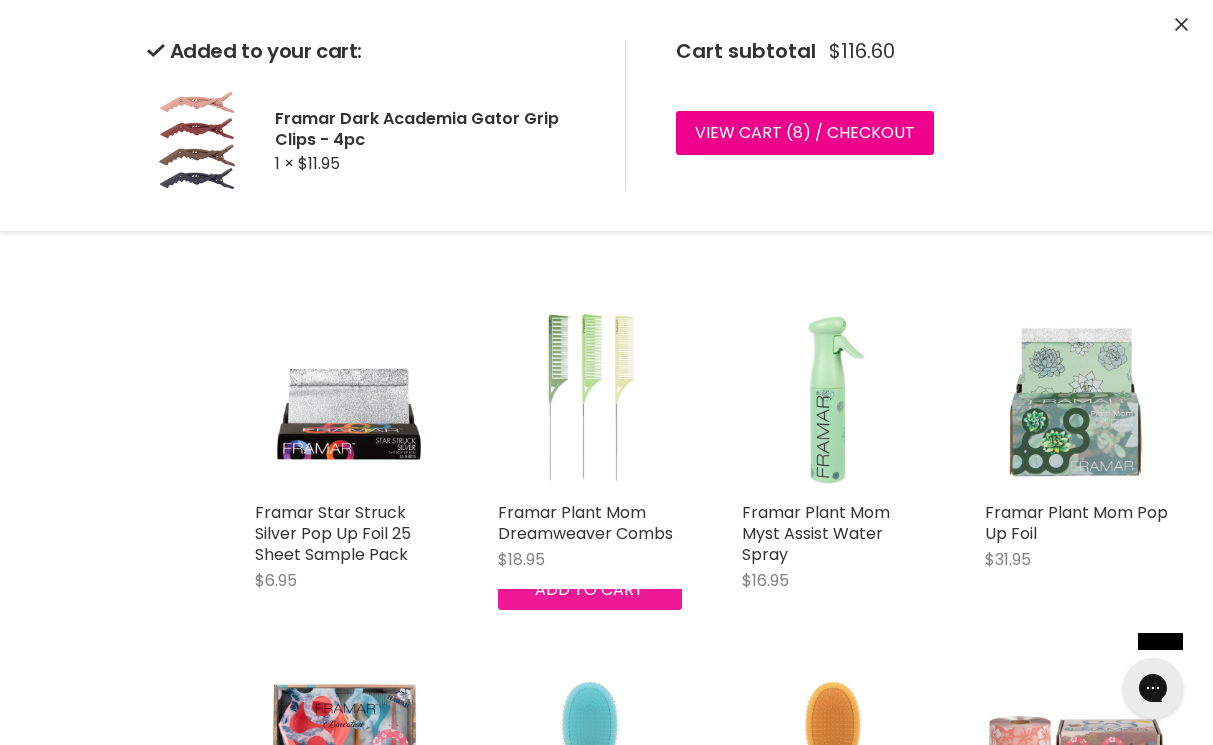 click on "Framar Puttin’ On The Spritz Bleach Blenders $17.95 Framar Quick shop Add to cart
Framar Puttin’ On The Spritz Pintail Colour Brush Set $17.95 Framar Quick shop Add to cart
Framar Puttin’ On The Spritz Gator Grip Clips $10.95 Framar Quick shop Add to cart
Framar Puttin’ On The Spritz Pop Up Foil $31.95 Framar Quick shop Add to cart
Framar Puttin’ On The Spritz Embossed Roll Foil $24.95 Framar Quick shop Add to cart
Sale Framar Digital Scale $79.90 $67.95 Framar Quick shop Add to cart
Framar Limited edition Limoncello - Root Repair Color Brush Set $11.95 Framar Quick shop Add to cart
Sold out Framar Terra Detangle Brush - Clay $14.95 Framar Quick shop Sold out" at bounding box center [711, -84] 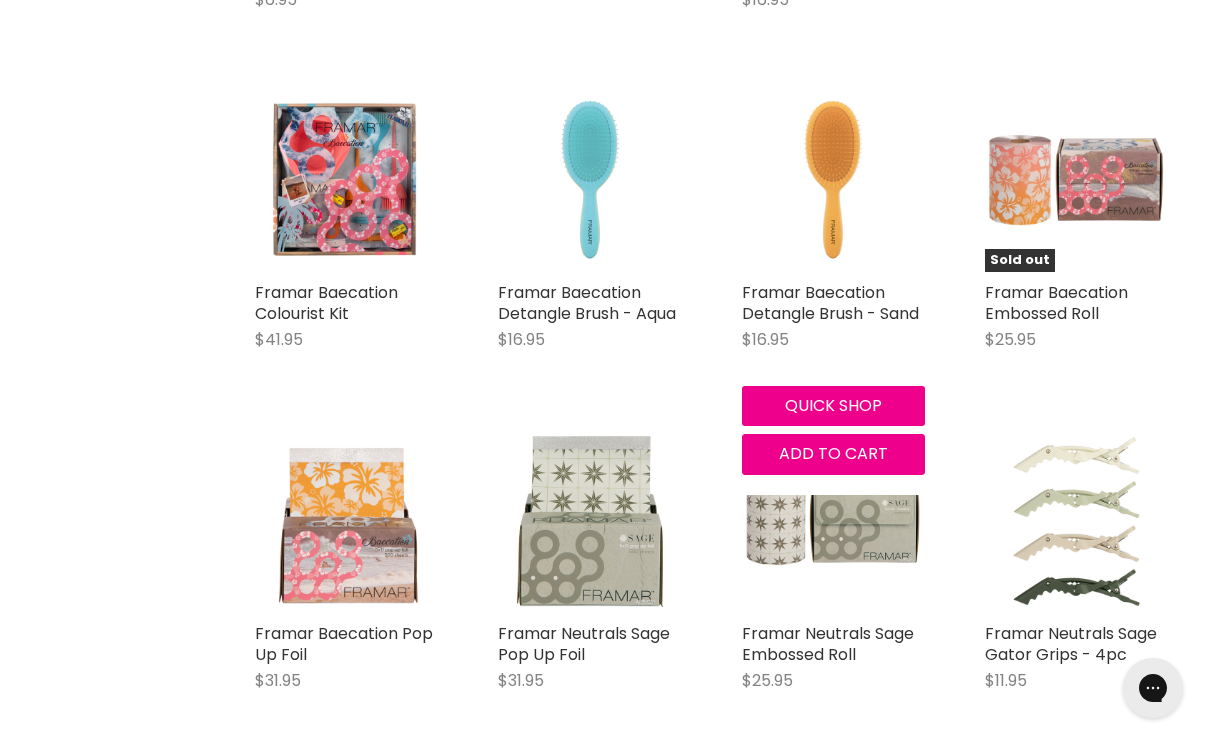scroll, scrollTop: 5586, scrollLeft: 0, axis: vertical 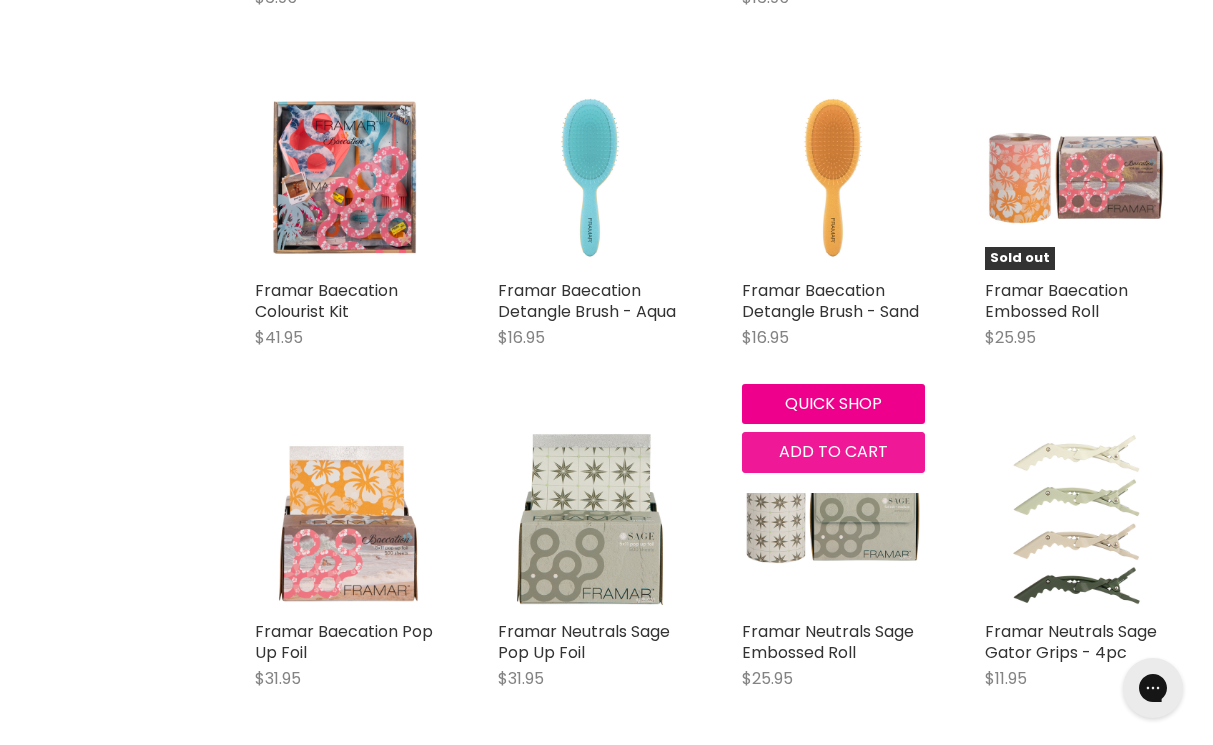 click on "Add to cart" at bounding box center (833, 451) 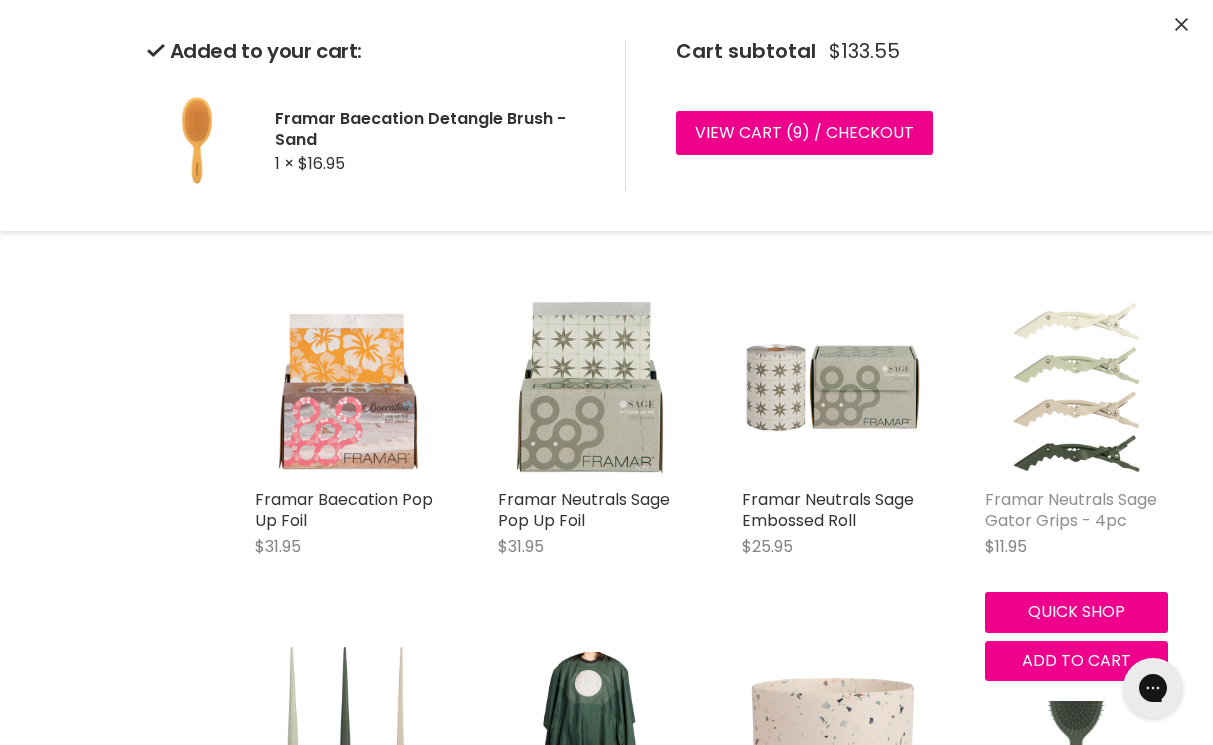 scroll, scrollTop: 5719, scrollLeft: 0, axis: vertical 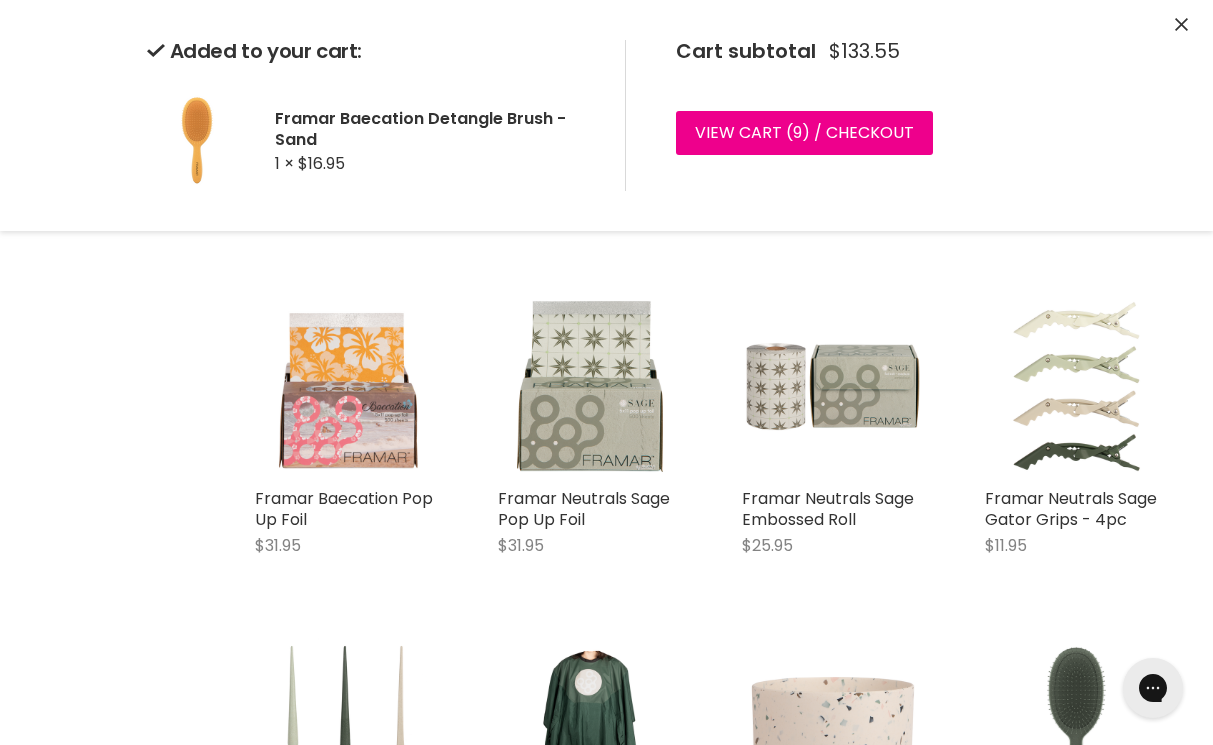 click on "Framar Puttin’ On The Spritz Bleach Blenders $17.95 Framar Quick shop Add to cart
Framar Puttin’ On The Spritz Pintail Colour Brush Set $17.95 Framar Quick shop Add to cart
Framar Puttin’ On The Spritz Gator Grip Clips $10.95 Framar Quick shop Add to cart
Framar Puttin’ On The Spritz Pop Up Foil $31.95 Framar Quick shop Add to cart
Framar Puttin’ On The Spritz Embossed Roll Foil $24.95 Framar Quick shop Add to cart
Sale Framar Digital Scale $79.90 $67.95 Framar Quick shop Add to cart
Framar Limited edition Limoncello - Root Repair Color Brush Set $11.95 Framar Quick shop Add to cart
Sold out Framar Terra Detangle Brush - Clay $14.95 Framar Quick shop Sold out" at bounding box center (711, -800) 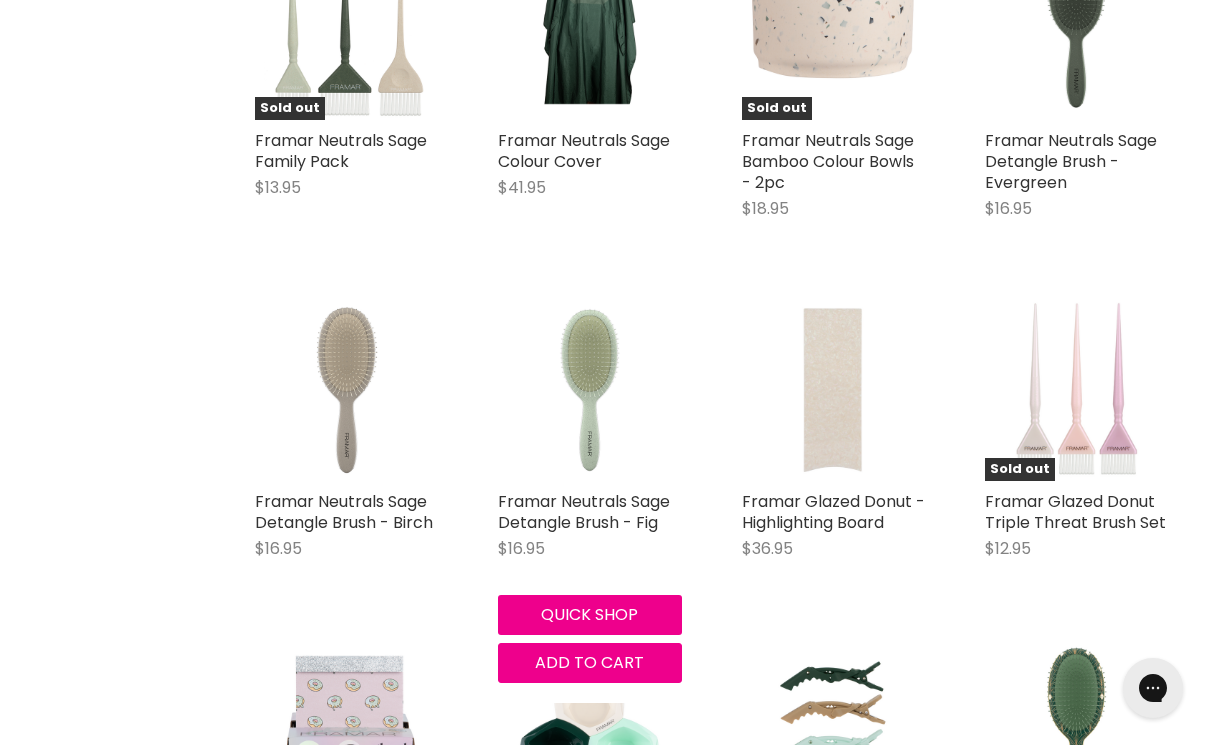 scroll, scrollTop: 6419, scrollLeft: 0, axis: vertical 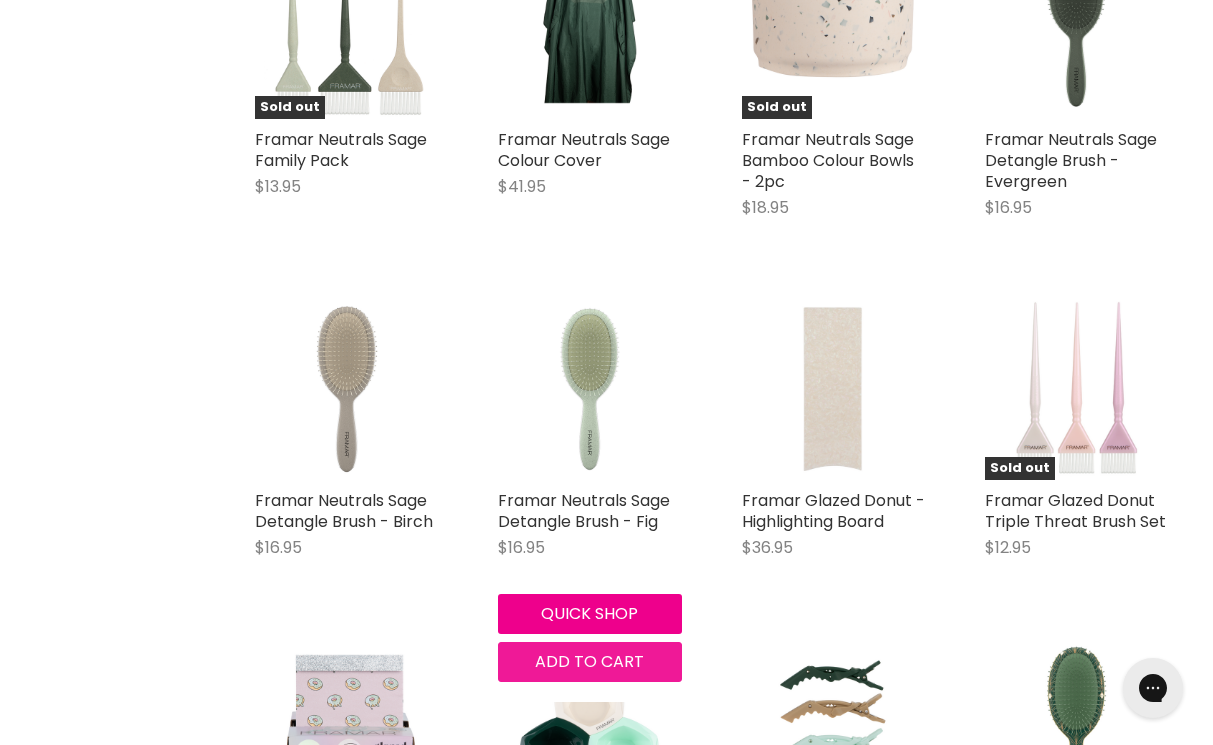click on "Add to cart" at bounding box center [589, 661] 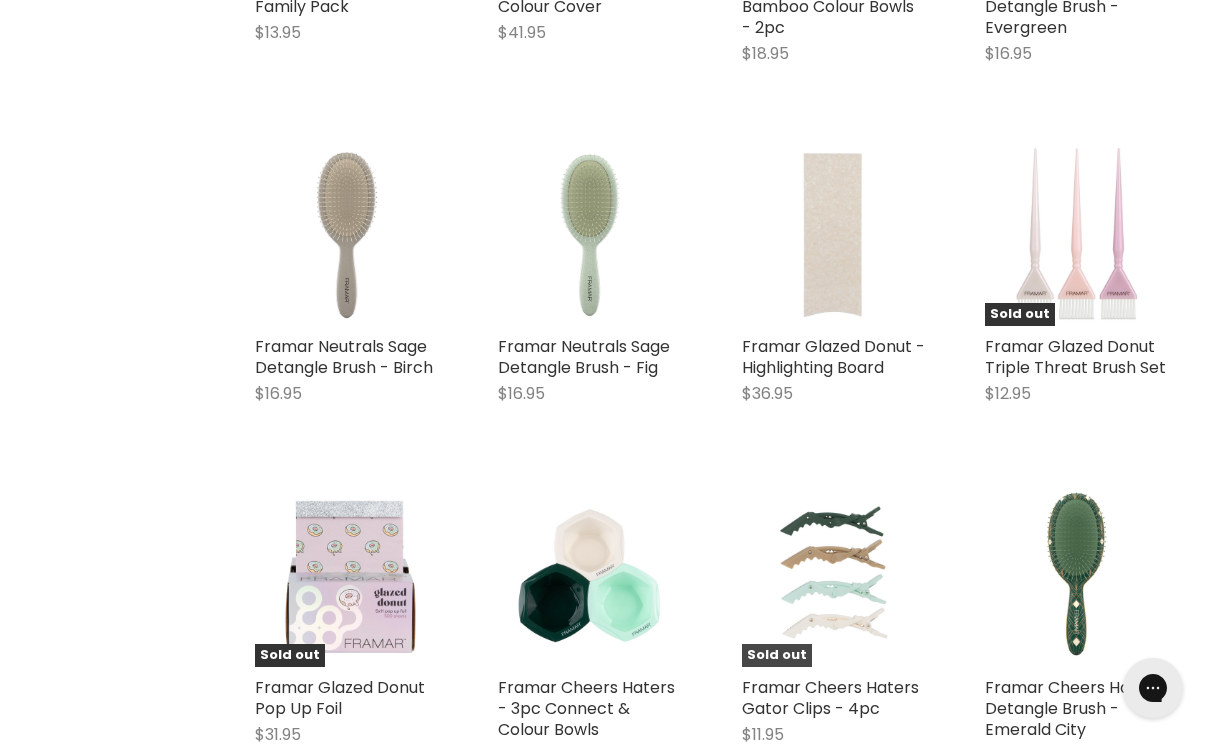 scroll, scrollTop: 6574, scrollLeft: 0, axis: vertical 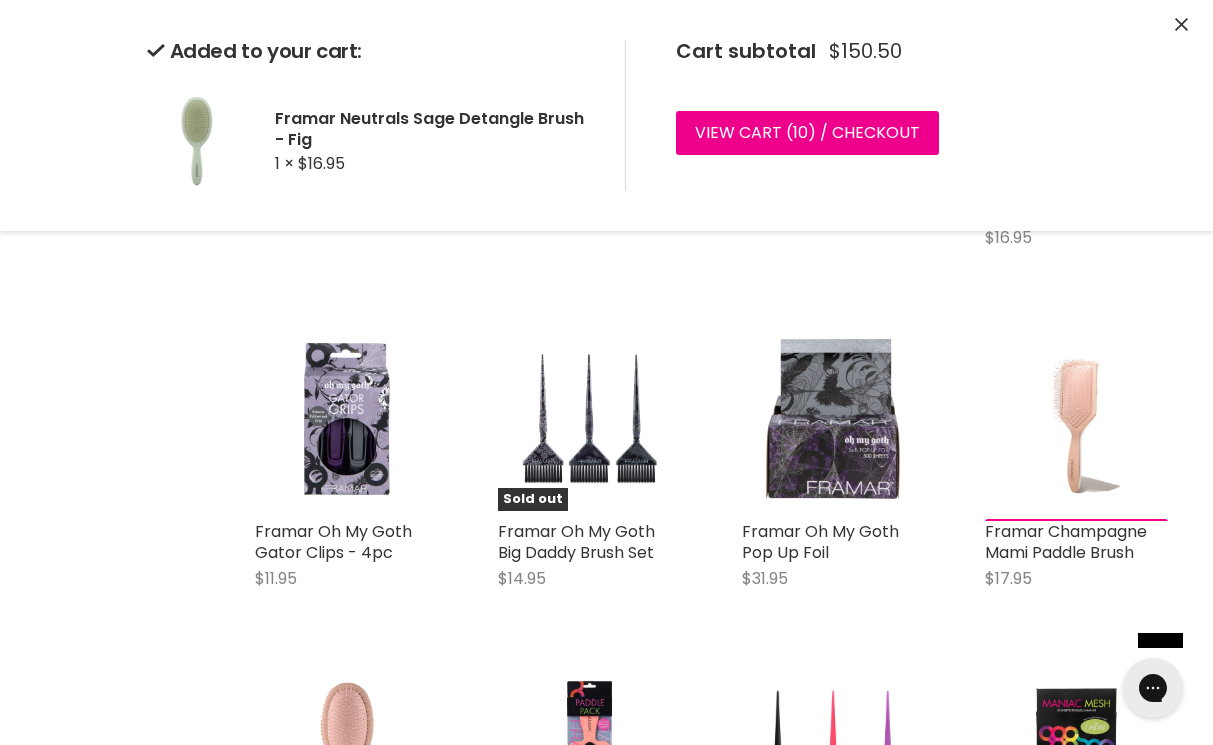 click on "Framar Puttin’ On The Spritz Bleach Blenders $17.95 Framar Quick shop Add to cart
Framar Puttin’ On The Spritz Pintail Colour Brush Set $17.95 Framar Quick shop Add to cart
Framar Puttin’ On The Spritz Gator Grip Clips $10.95 Framar Quick shop Add to cart
Framar Puttin’ On The Spritz Pop Up Foil $31.95 Framar Quick shop Add to cart
Framar Puttin’ On The Spritz Embossed Roll Foil $24.95 Framar Quick shop Add to cart
Sale Framar Digital Scale $79.90 $67.95 Framar Quick shop Add to cart
Framar Limited edition Limoncello - Root Repair Color Brush Set $11.95 Framar Quick shop Add to cart
Sold out Framar Terra Detangle Brush - Clay $14.95 Framar Quick shop Sold out" at bounding box center [711, -2895] 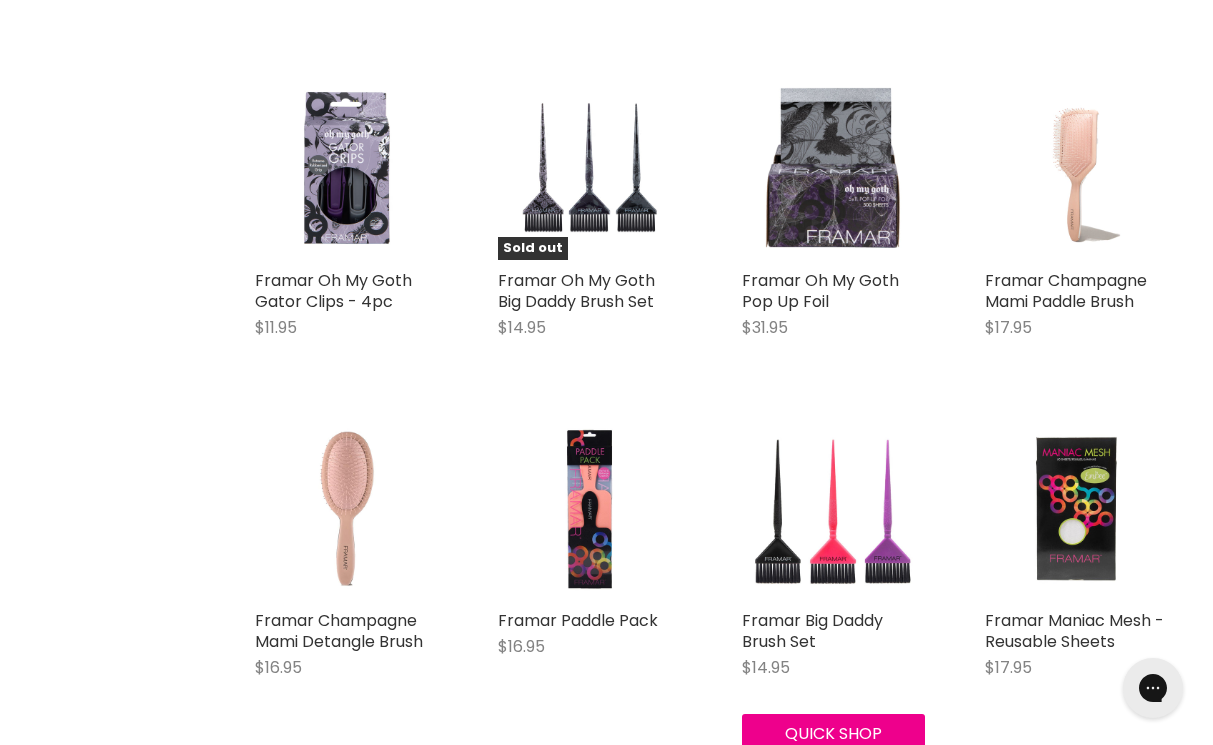 scroll, scrollTop: 8069, scrollLeft: 0, axis: vertical 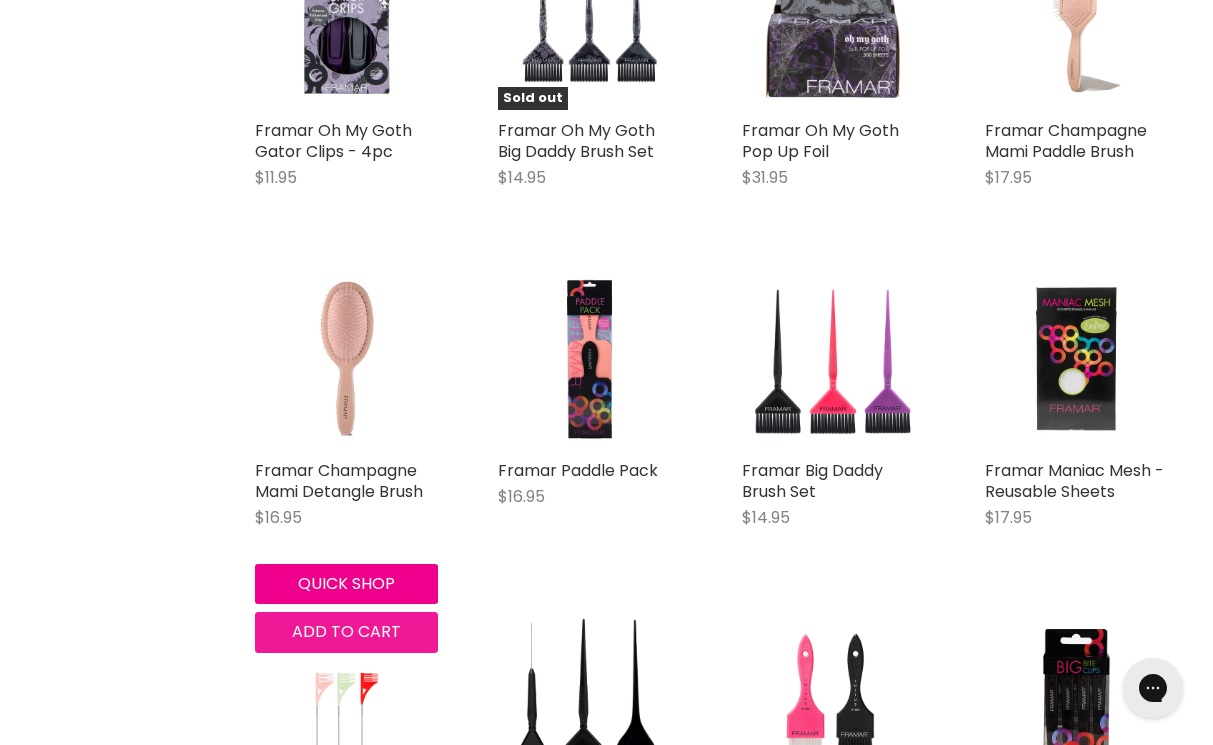 click on "Add to cart" at bounding box center [346, 631] 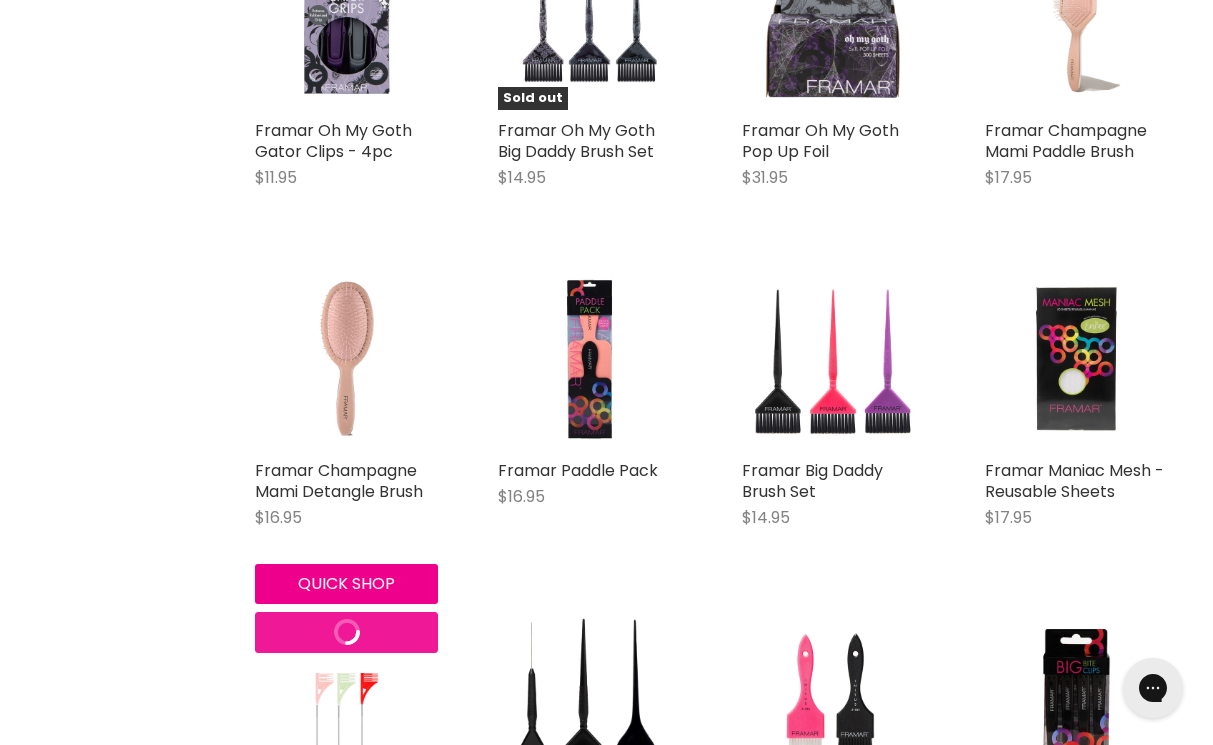 scroll, scrollTop: 8211, scrollLeft: 0, axis: vertical 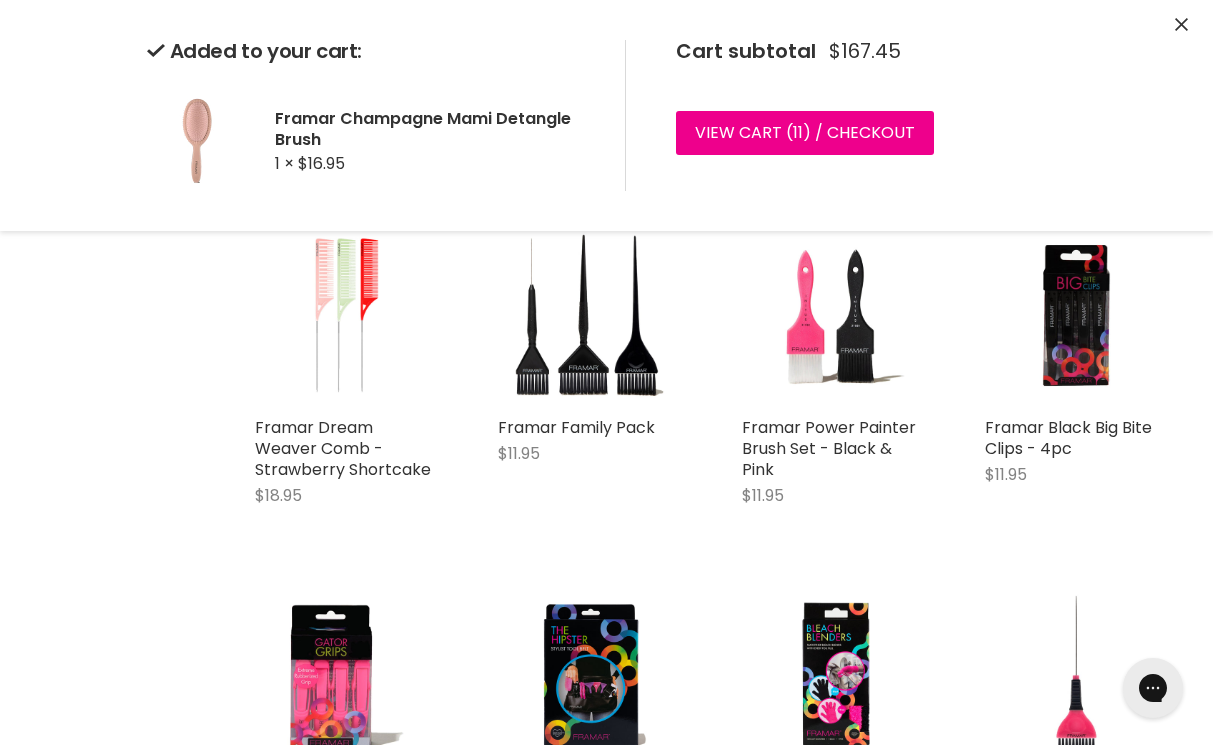 click on "Framar Puttin’ On The Spritz Bleach Blenders $17.95 Framar Quick shop Add to cart
Framar Puttin’ On The Spritz Pintail Colour Brush Set $17.95 Framar Quick shop Add to cart
Framar Puttin’ On The Spritz Gator Grip Clips $10.95 Framar Quick shop Add to cart
Framar Puttin’ On The Spritz Pop Up Foil $31.95 Framar Quick shop Add to cart
Framar Puttin’ On The Spritz Embossed Roll Foil $24.95 Framar Quick shop Add to cart
Sale Framar Digital Scale $79.90 $67.95 Framar Quick shop Add to cart
Framar Limited edition Limoncello - Root Repair Color Brush Set $11.95 Framar Quick shop Add to cart
Sold out Framar Terra Detangle Brush - Clay $14.95 Framar Quick shop Sold out" at bounding box center (711, -2988) 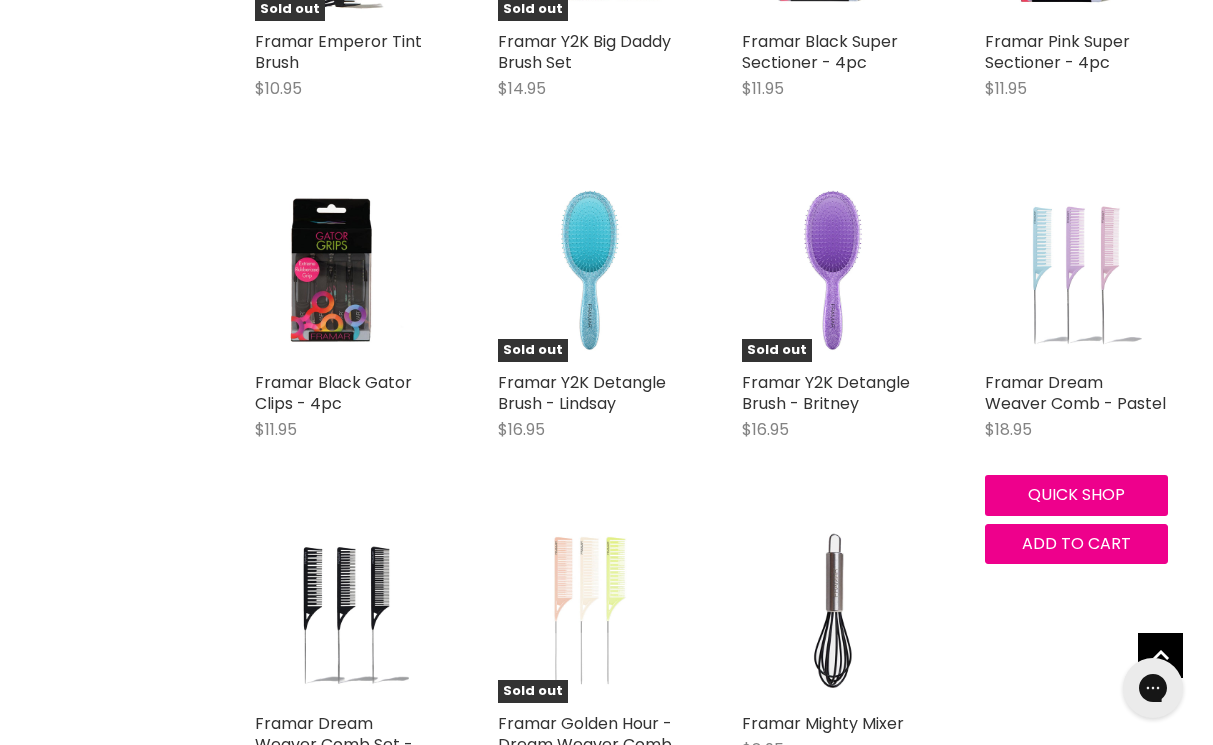 scroll, scrollTop: 9697, scrollLeft: 0, axis: vertical 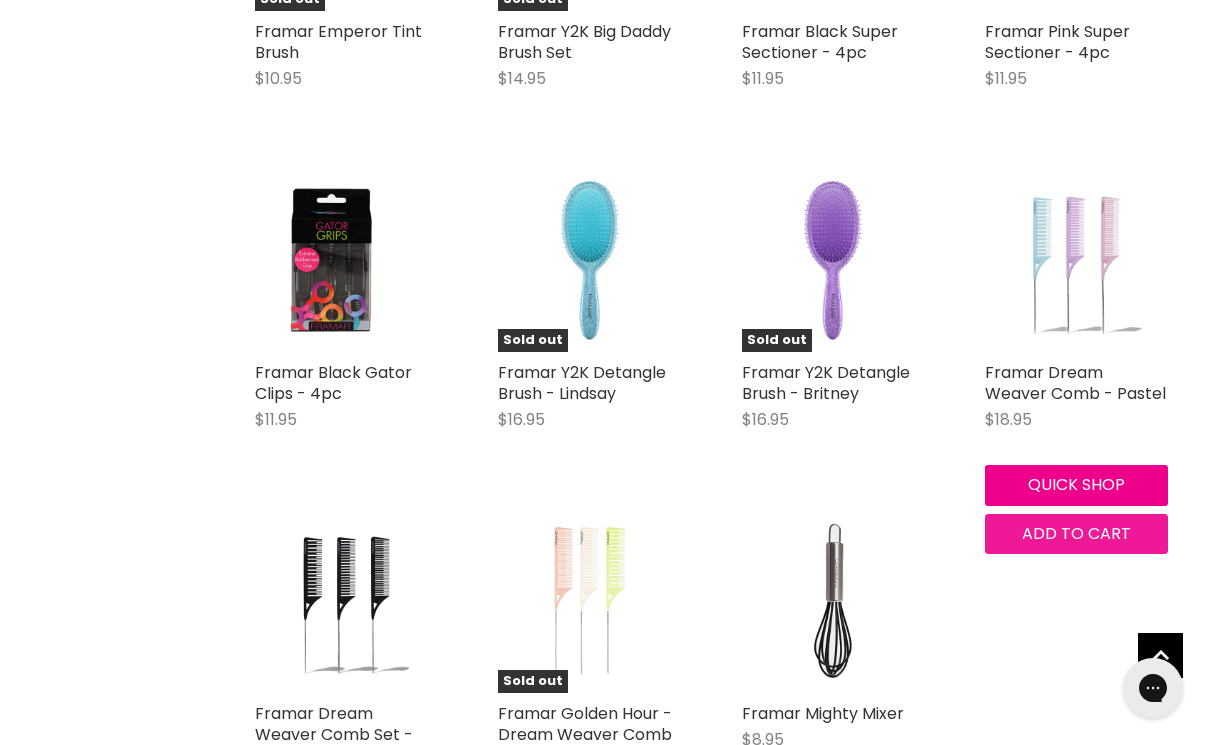click on "Add to cart" at bounding box center (1076, 533) 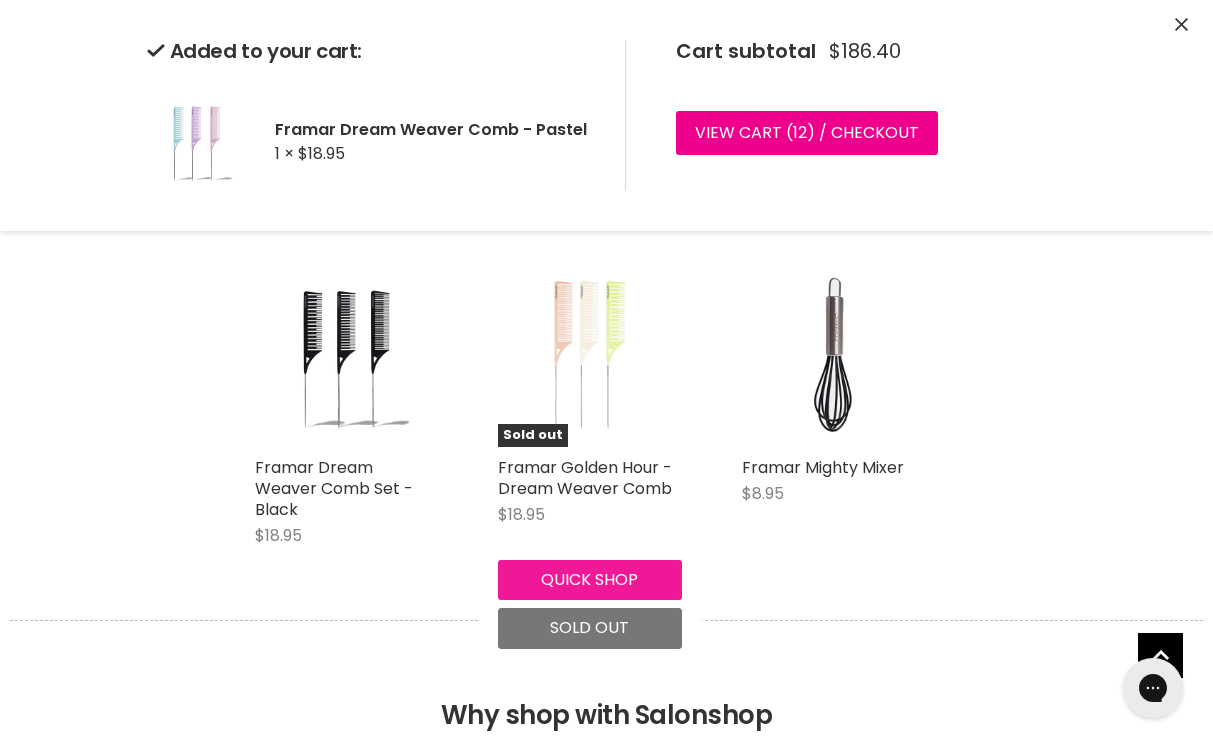 scroll, scrollTop: 9947, scrollLeft: 0, axis: vertical 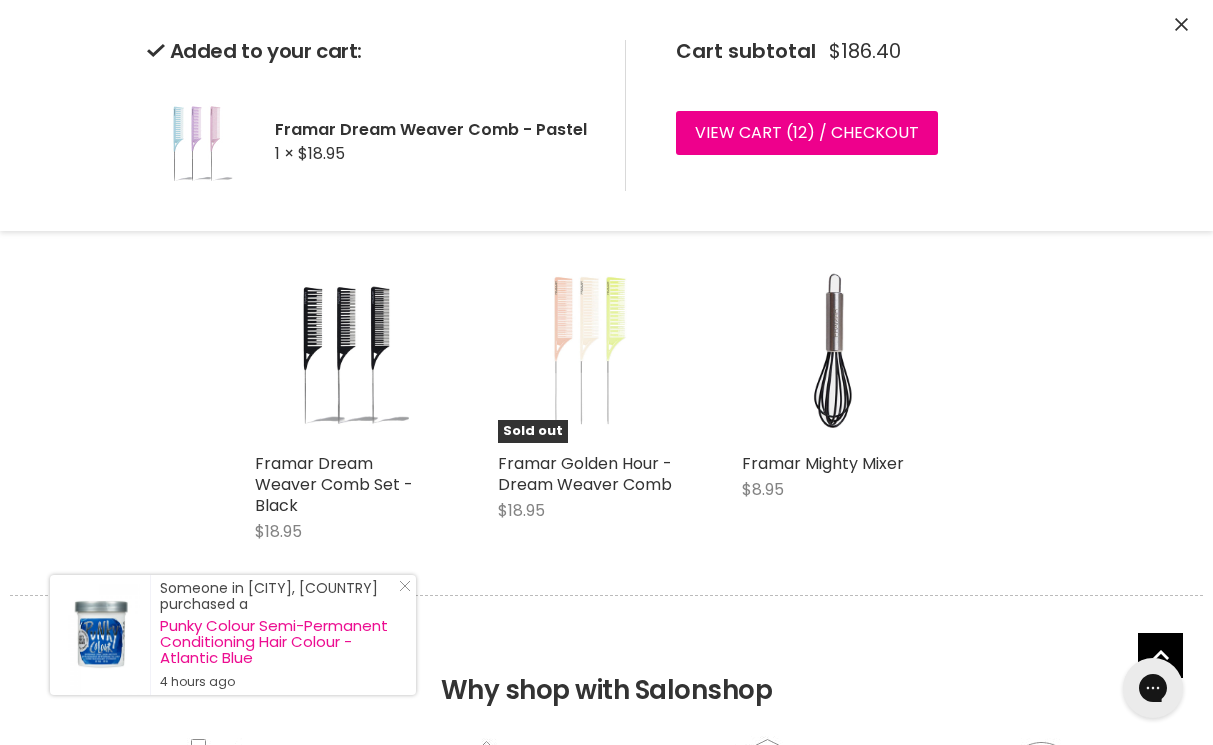 click on "Someone in [CITY], [COUNTRY] purchased a Punky Colour Semi-Permanent Conditioning Hair Colour - Atlantic Blue 4 hours ago" at bounding box center (278, 635) 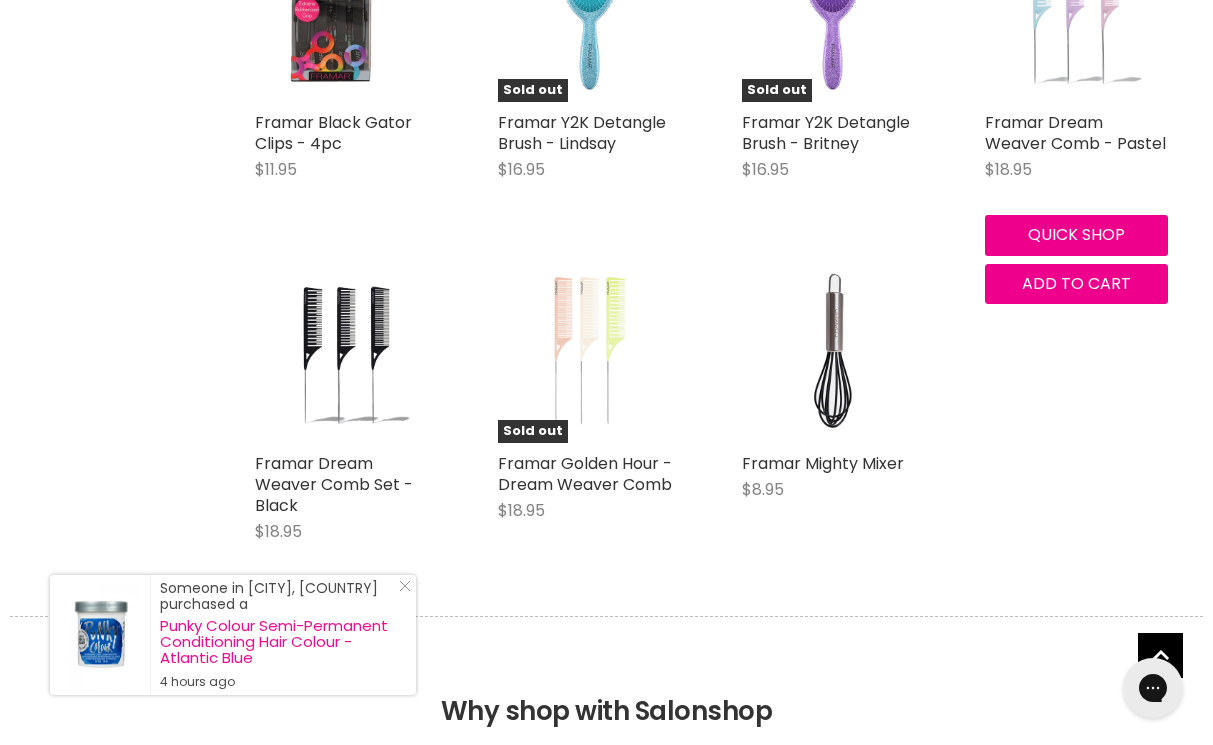 scroll, scrollTop: 9441, scrollLeft: 0, axis: vertical 